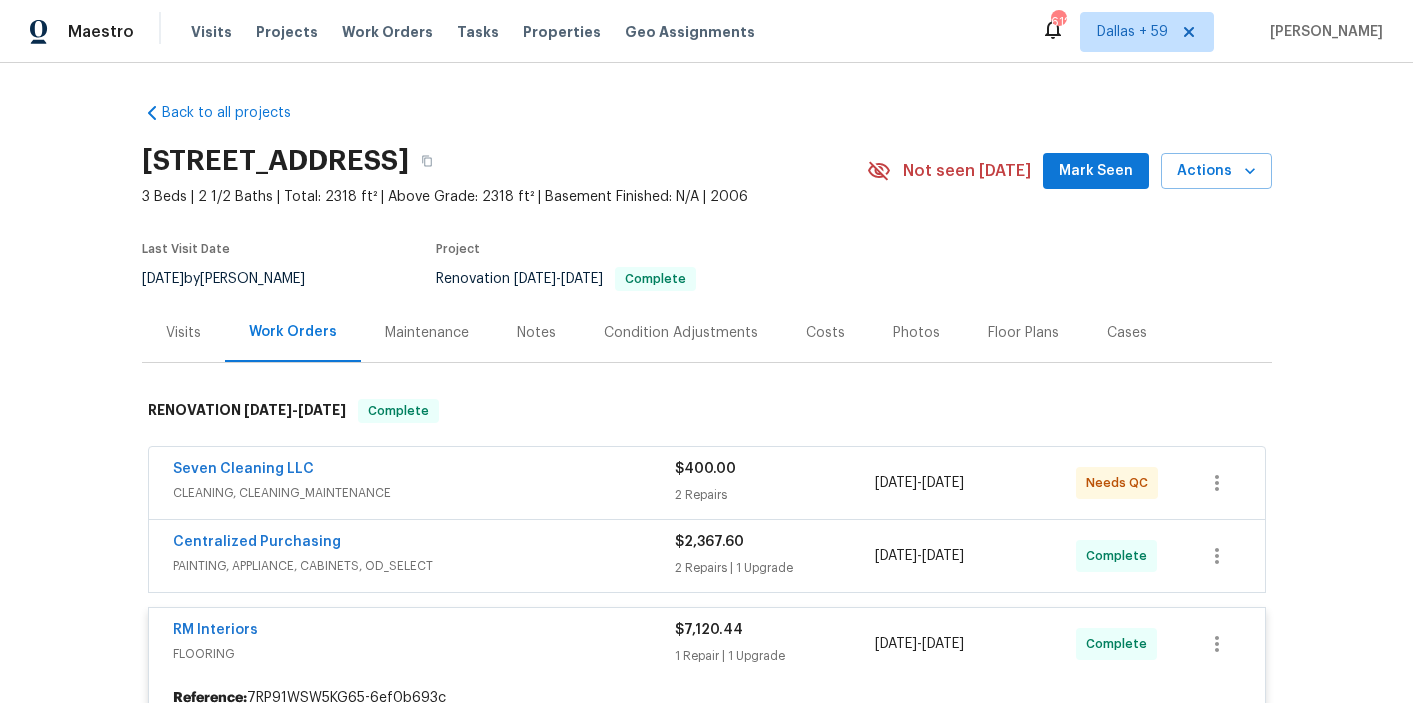 scroll, scrollTop: 0, scrollLeft: 0, axis: both 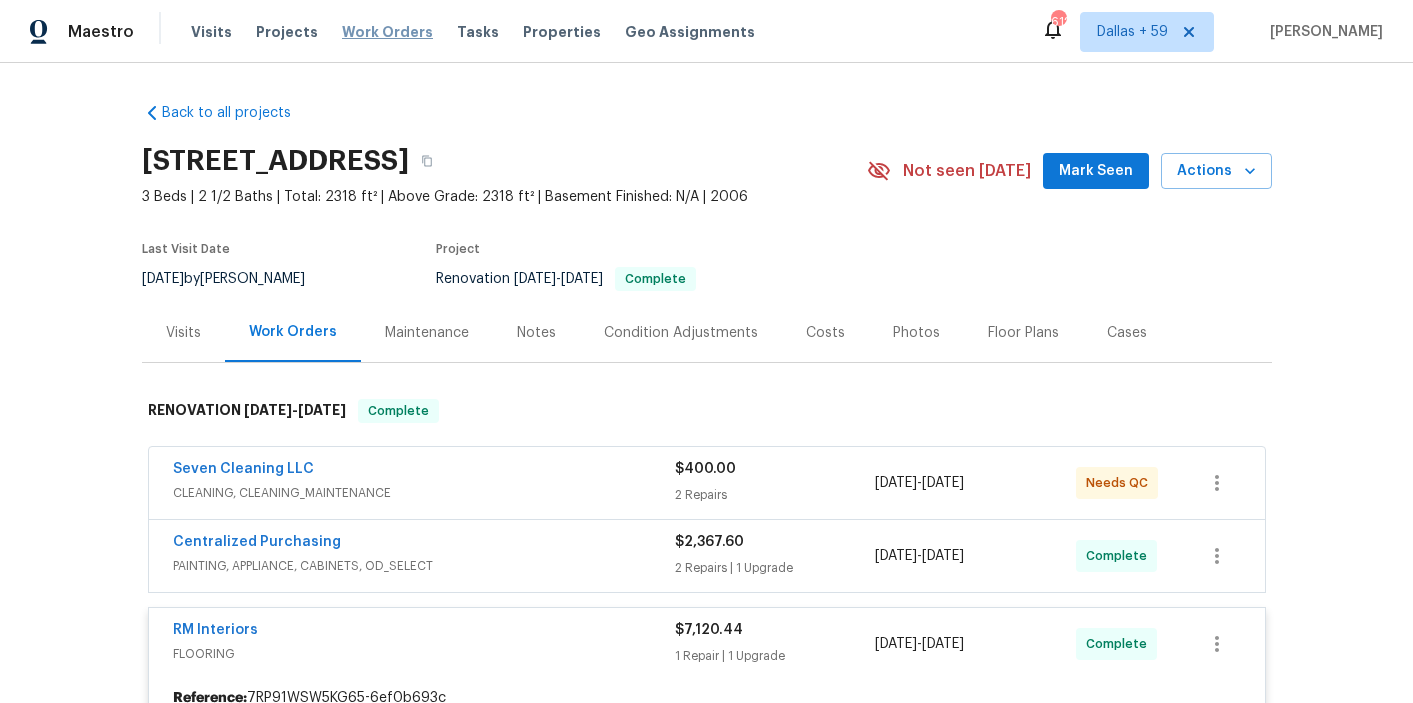 click on "Work Orders" at bounding box center (387, 32) 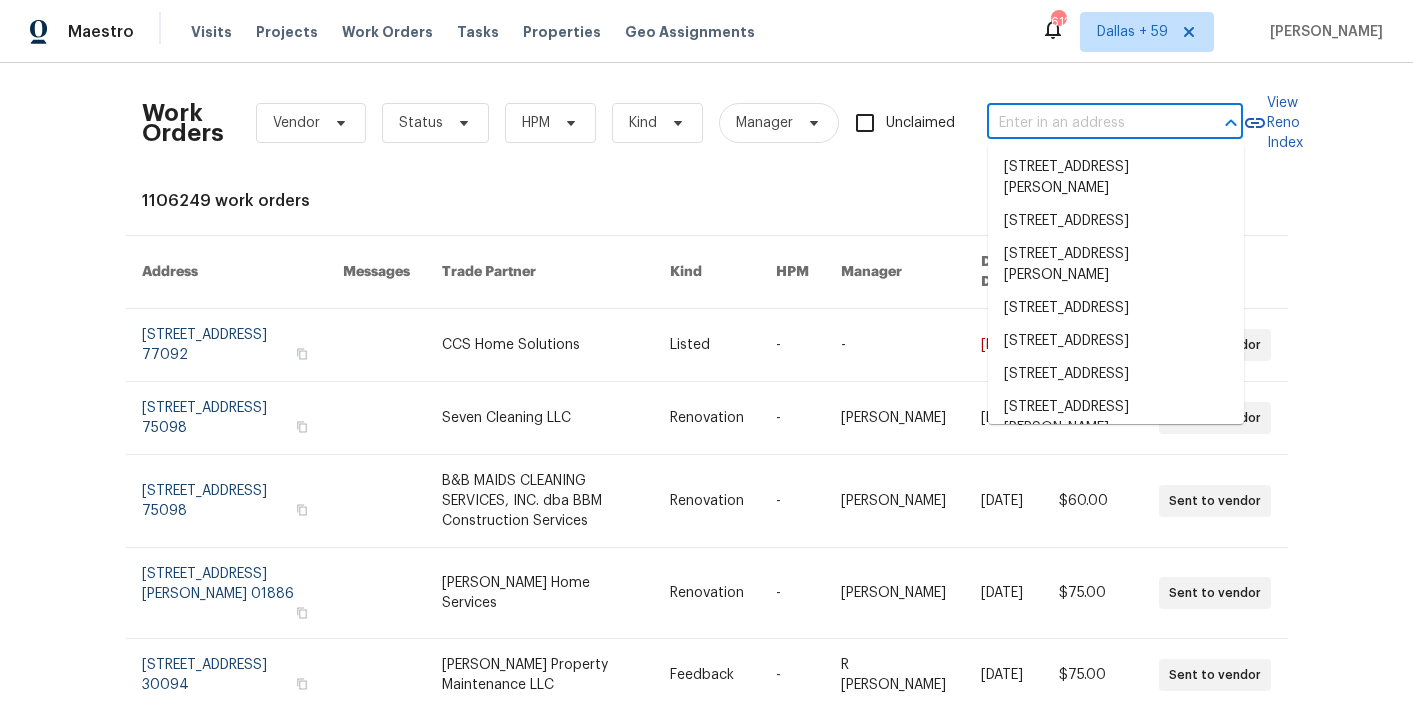 click at bounding box center (1087, 123) 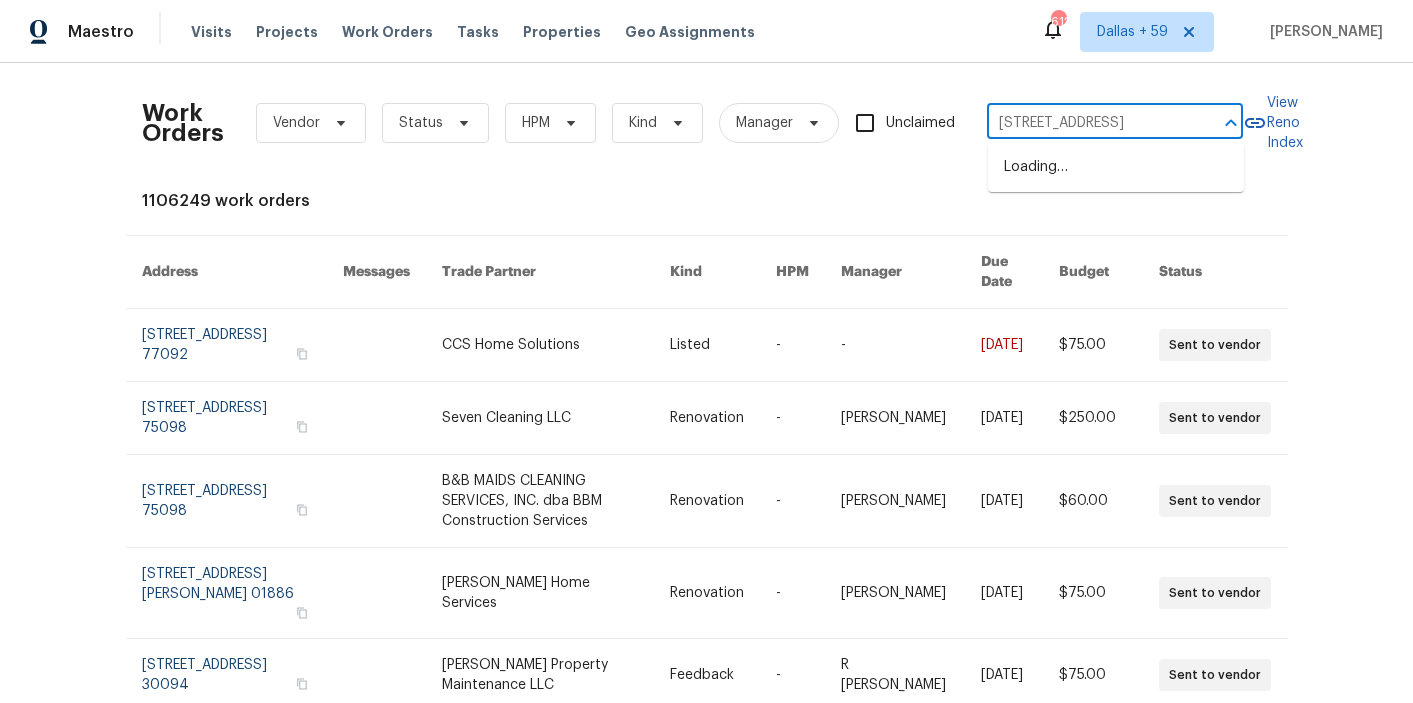 scroll, scrollTop: 0, scrollLeft: 49, axis: horizontal 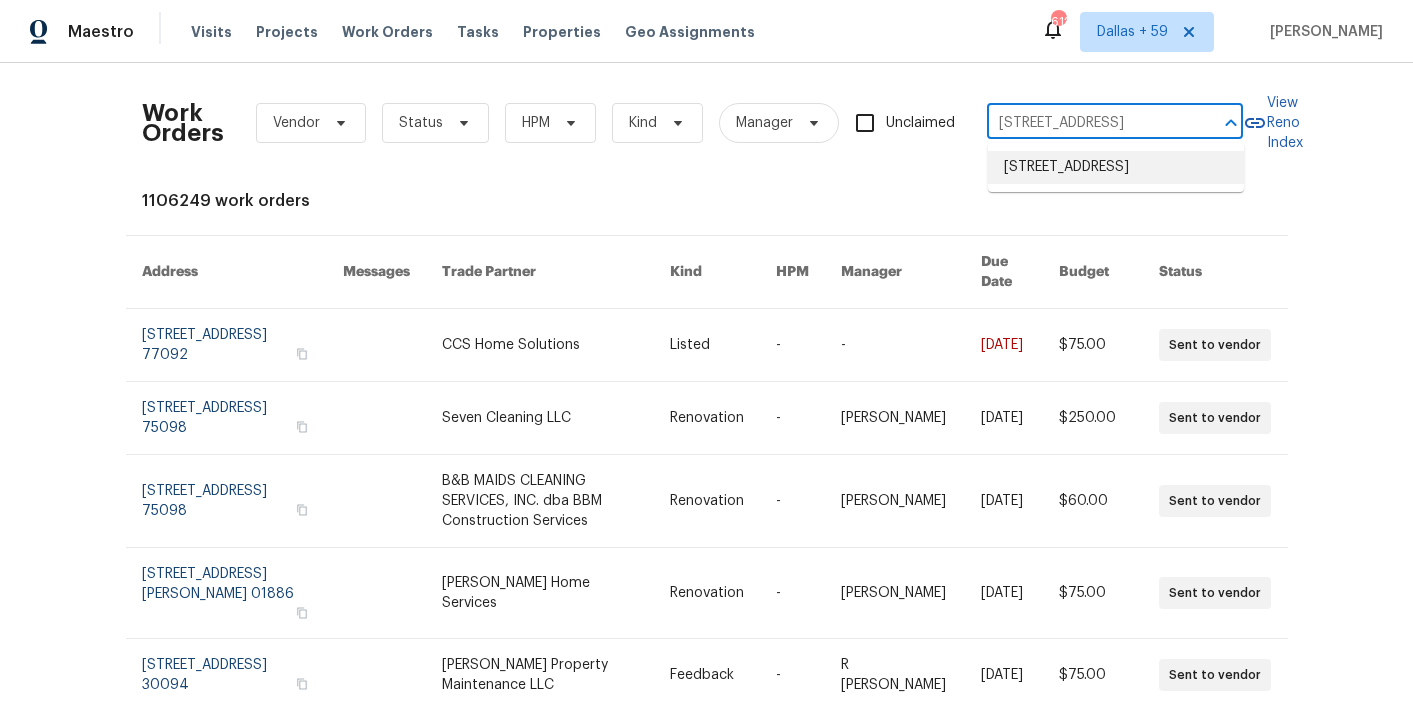 click on "[STREET_ADDRESS]" at bounding box center [1116, 167] 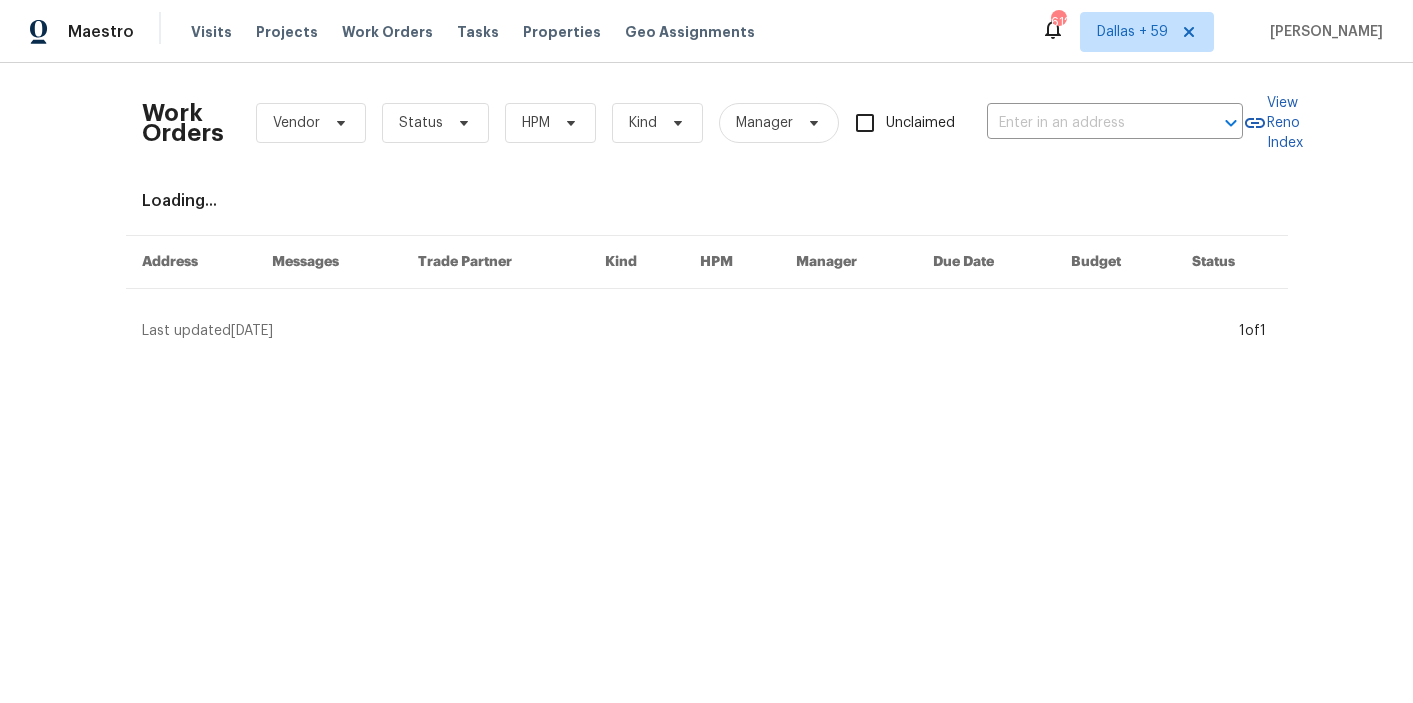 type on "[STREET_ADDRESS]" 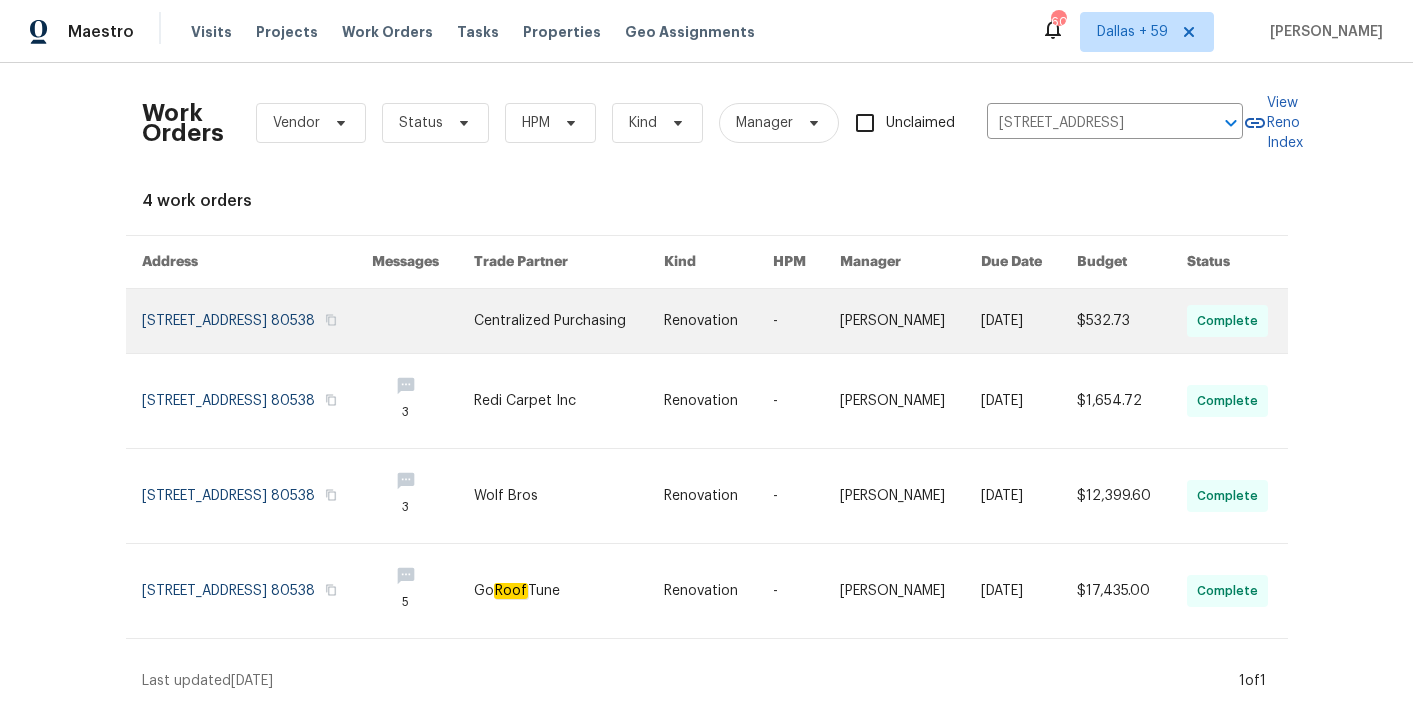 click at bounding box center [569, 321] 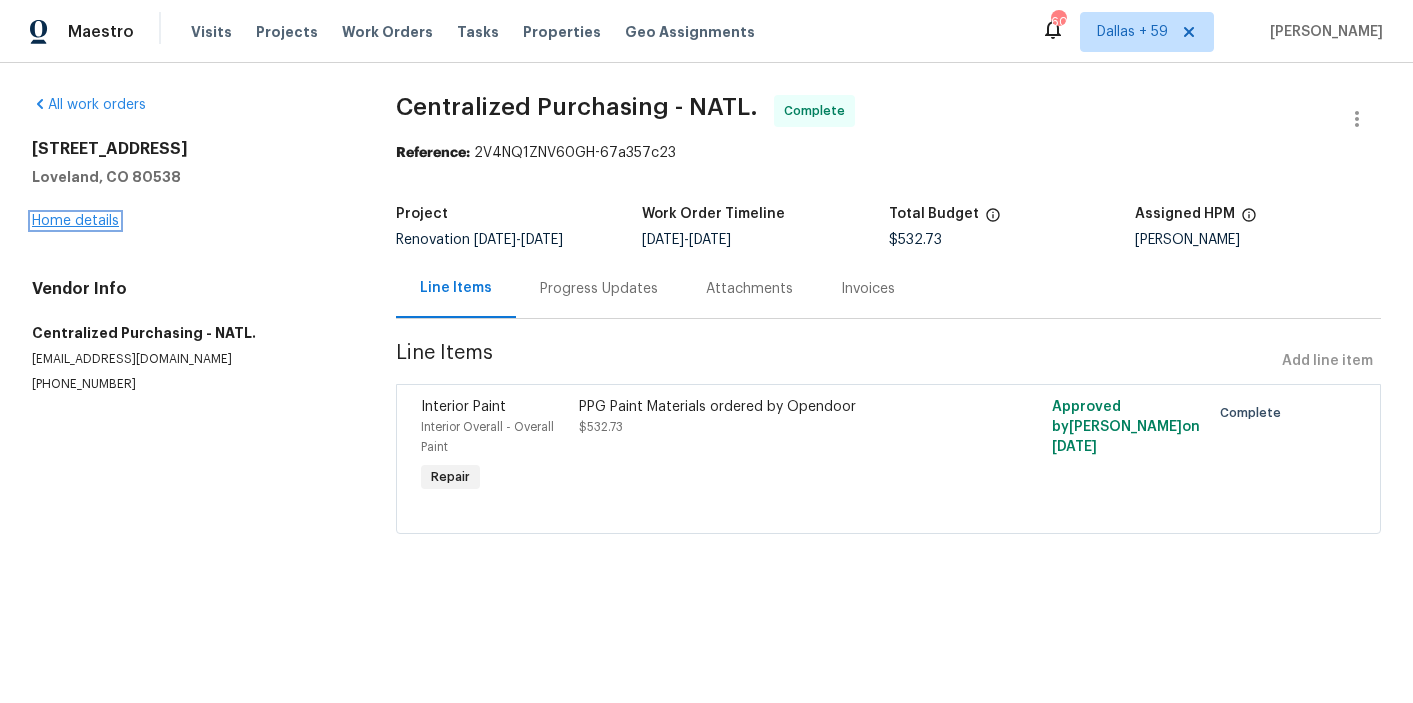 click on "Home details" at bounding box center [75, 221] 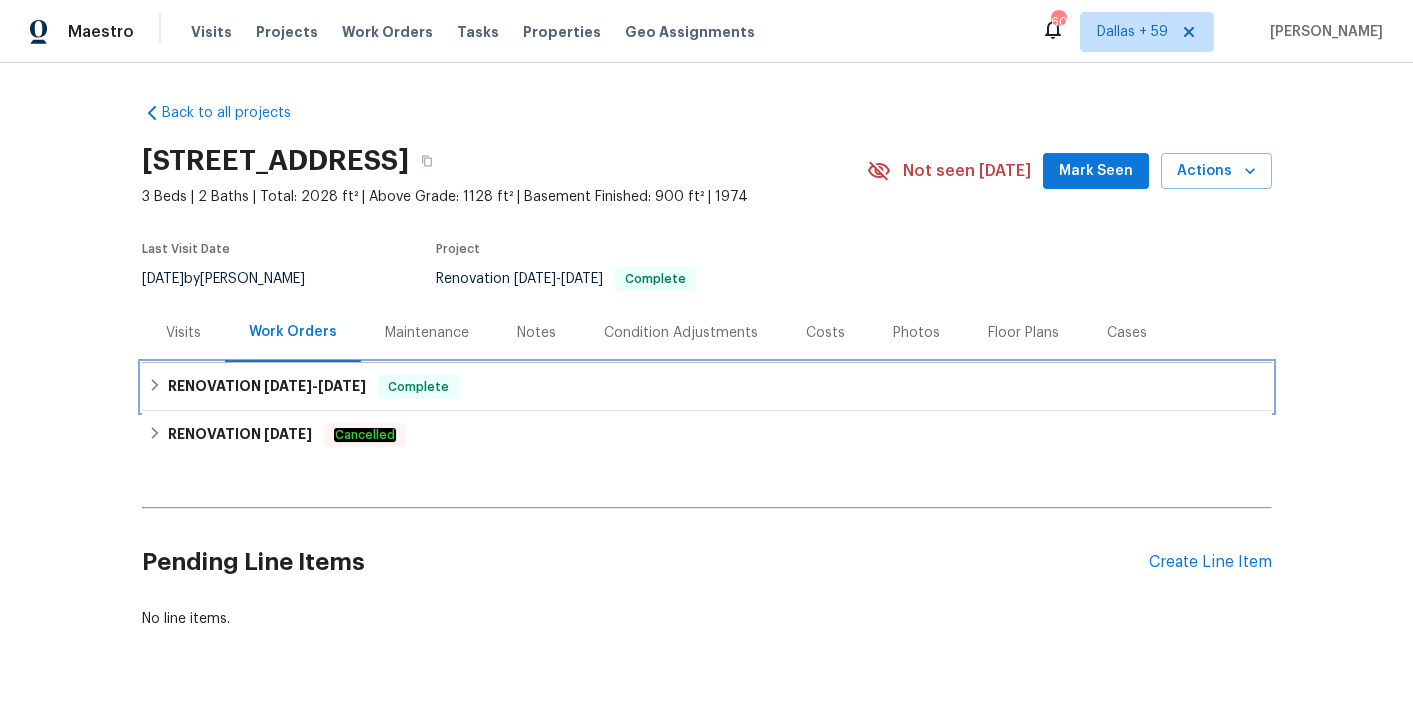 click on "RENOVATION   [DATE]  -  [DATE] Complete" at bounding box center [707, 387] 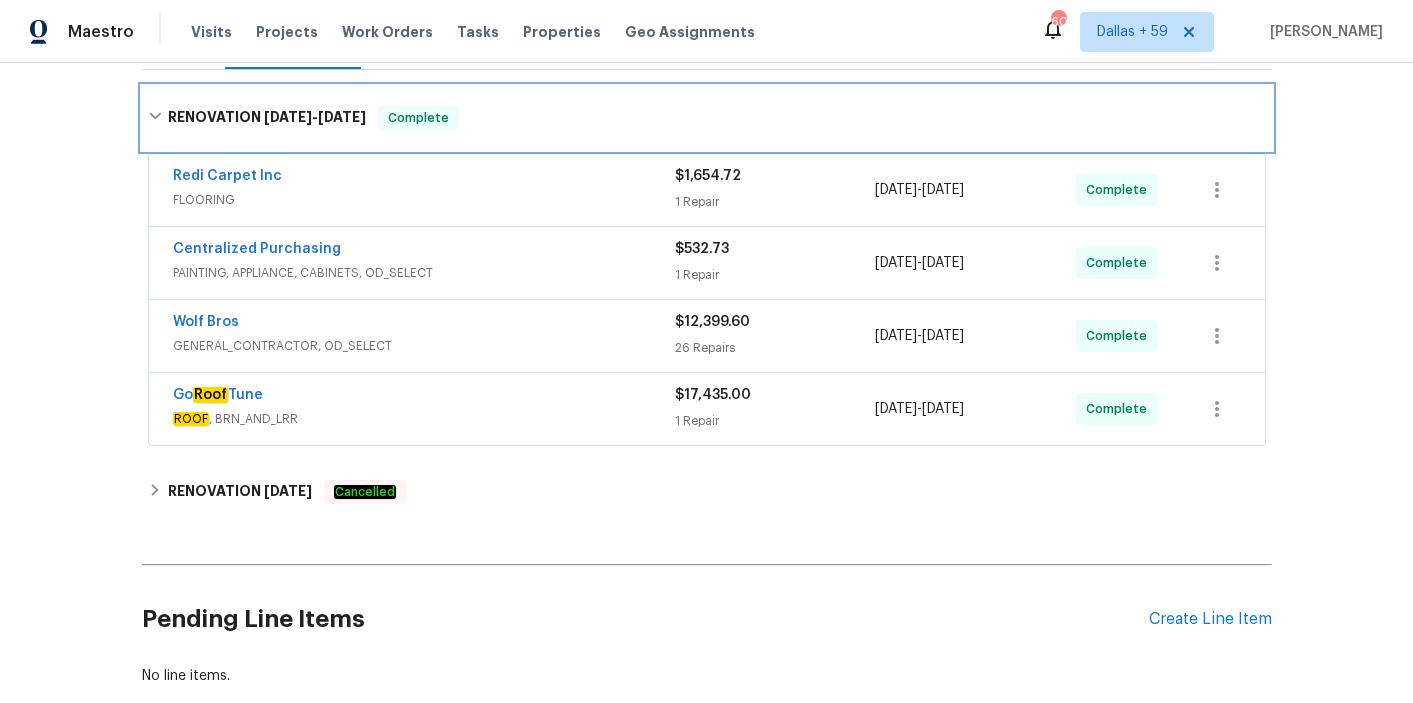scroll, scrollTop: 292, scrollLeft: 0, axis: vertical 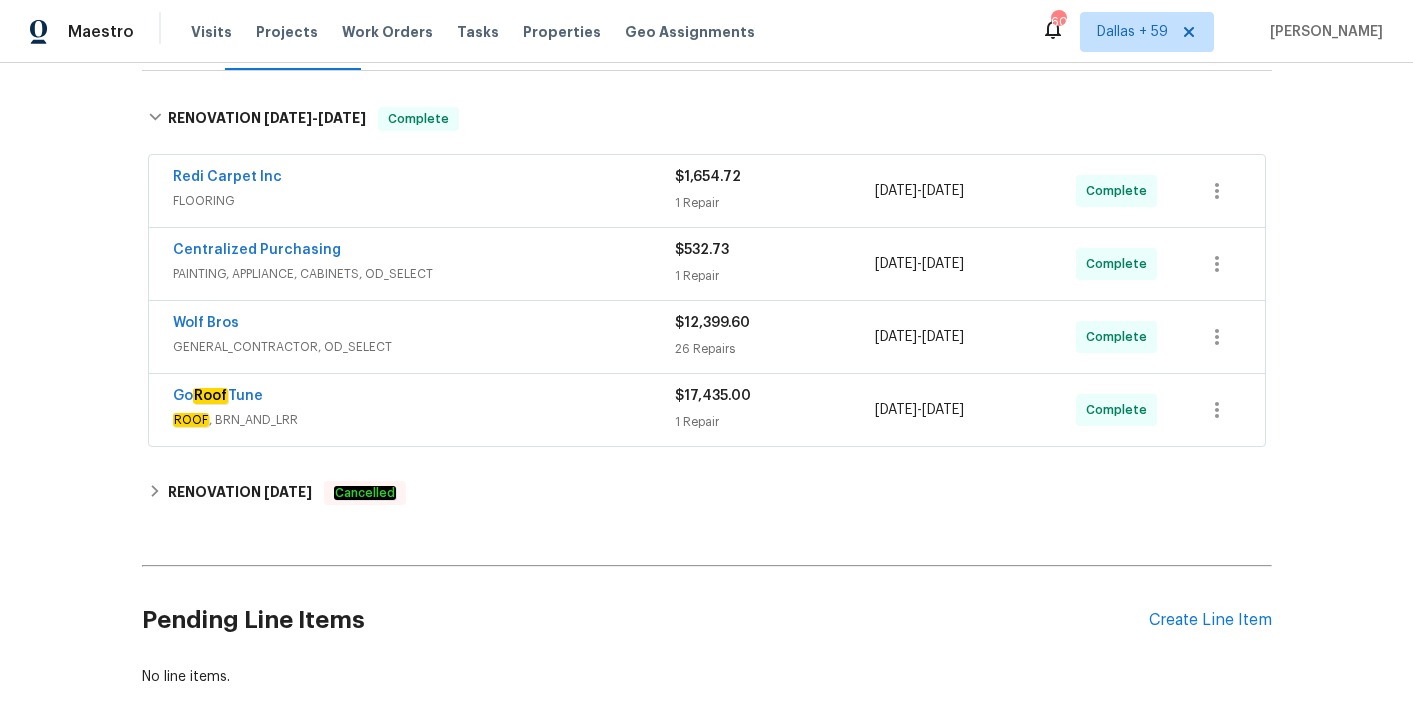 click on "Go  Roof  Tune" at bounding box center (424, 398) 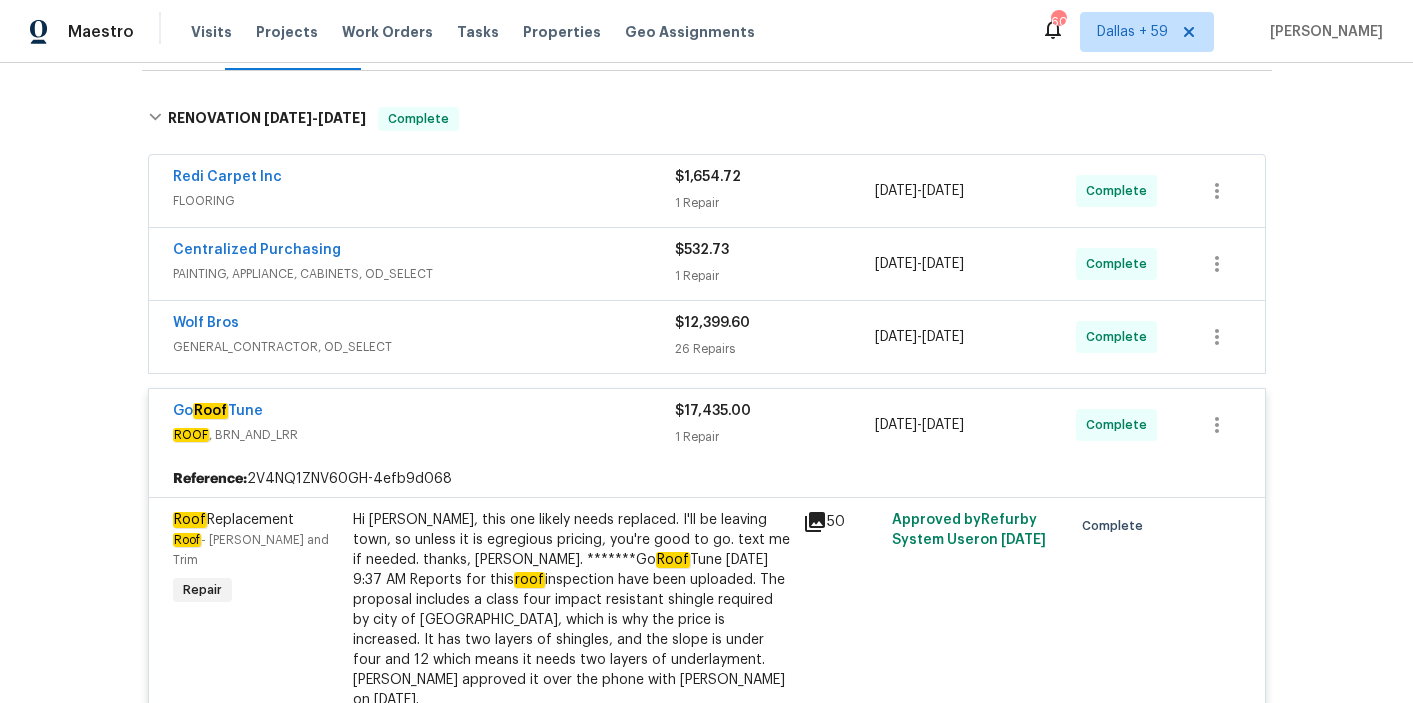 click on "GENERAL_CONTRACTOR, OD_SELECT" at bounding box center (424, 347) 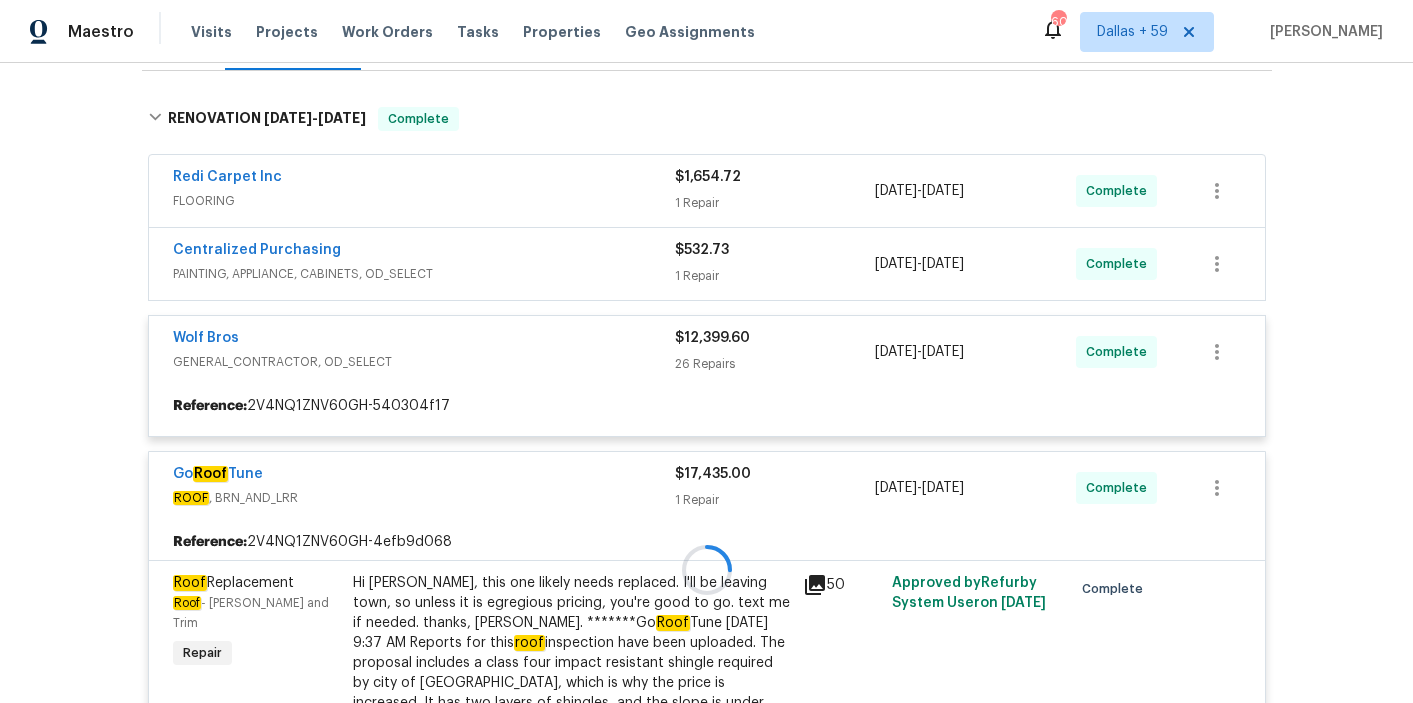 scroll, scrollTop: 234, scrollLeft: 0, axis: vertical 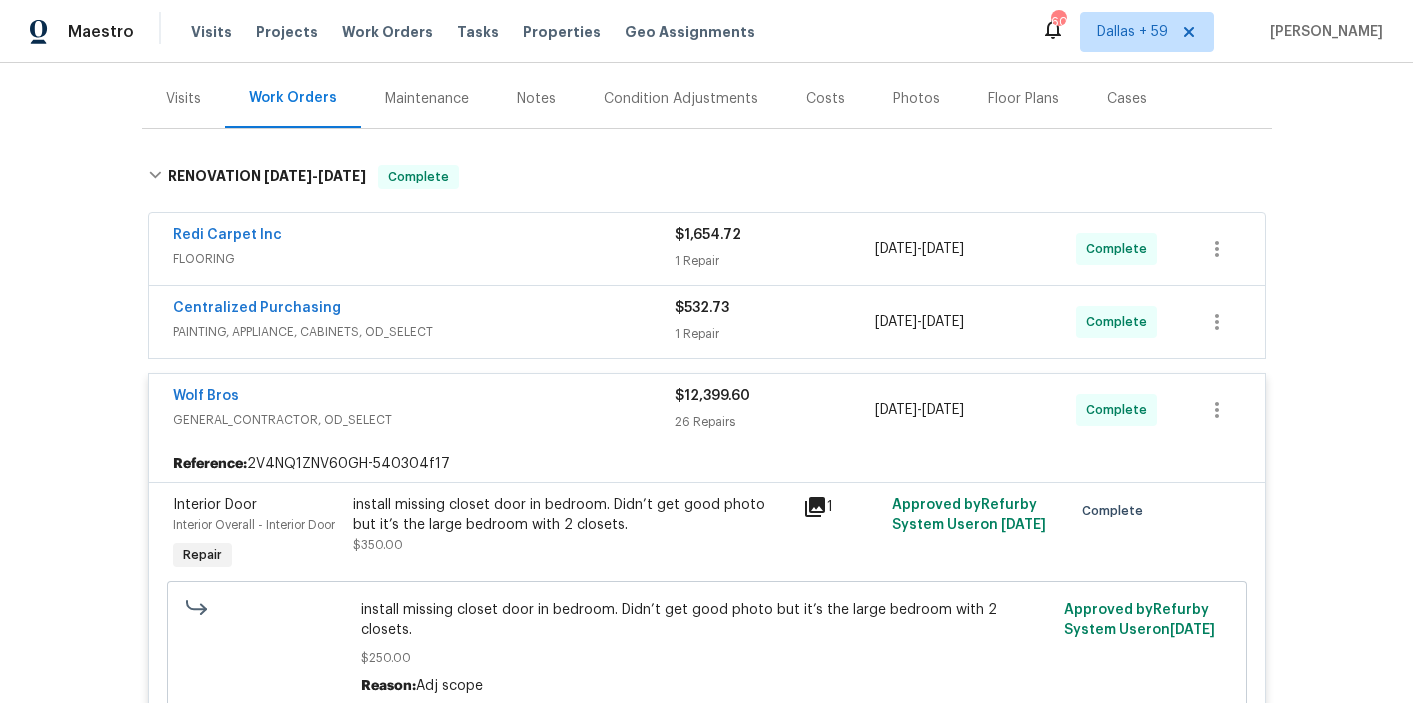 click on "Centralized Purchasing" at bounding box center (424, 310) 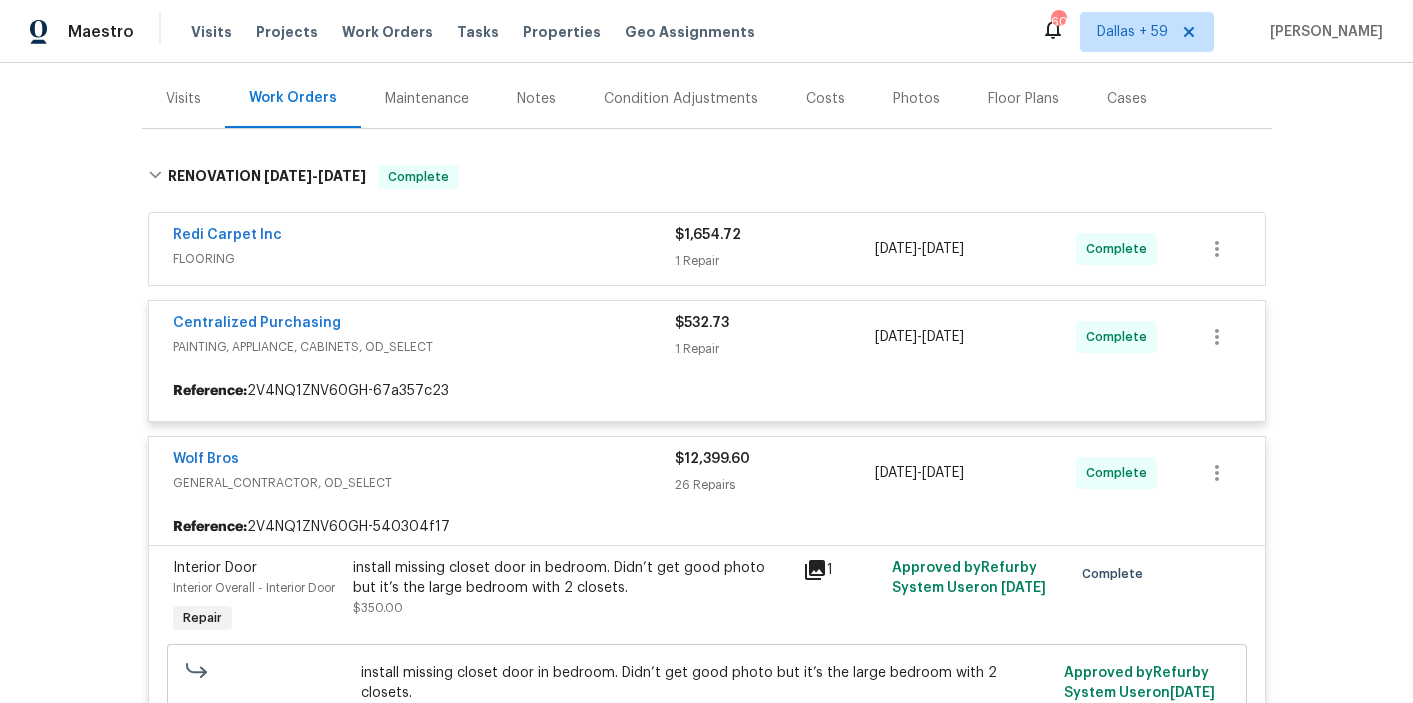scroll, scrollTop: 168, scrollLeft: 0, axis: vertical 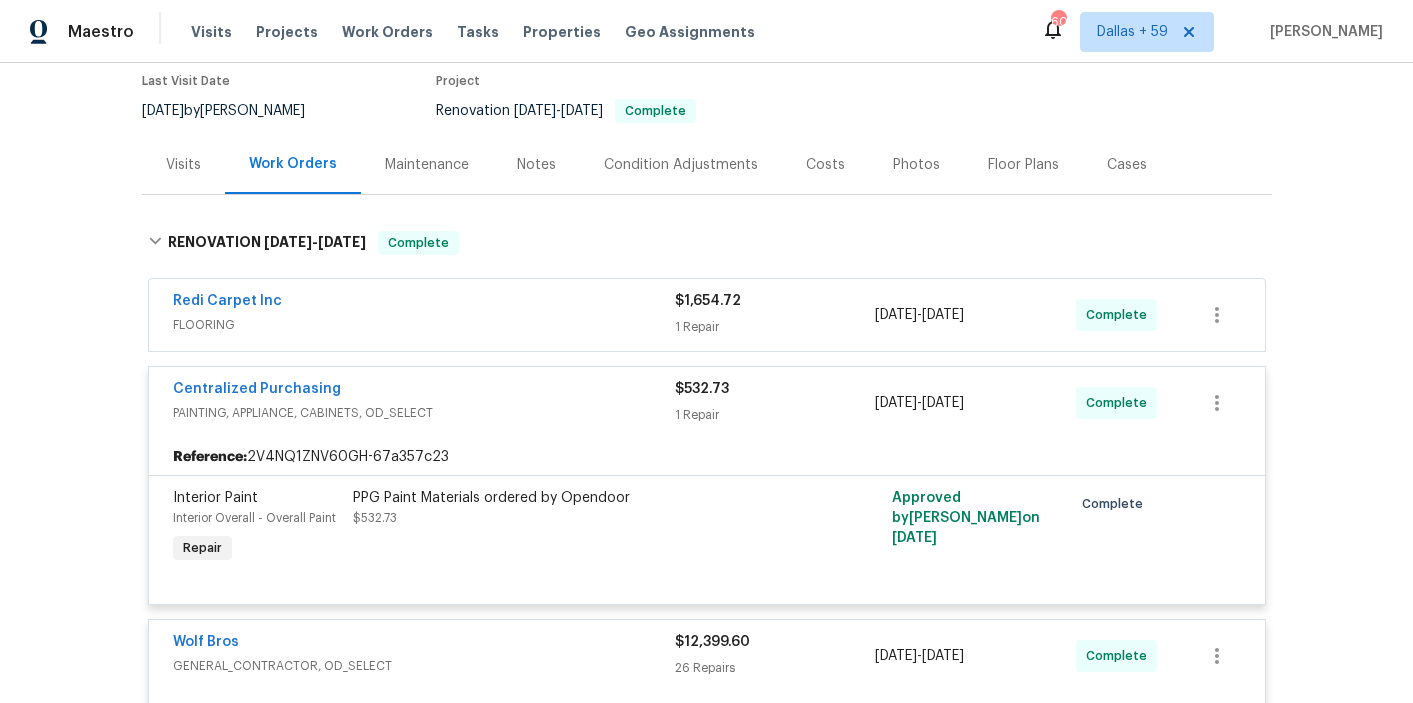 click on "Redi Carpet Inc" at bounding box center (424, 303) 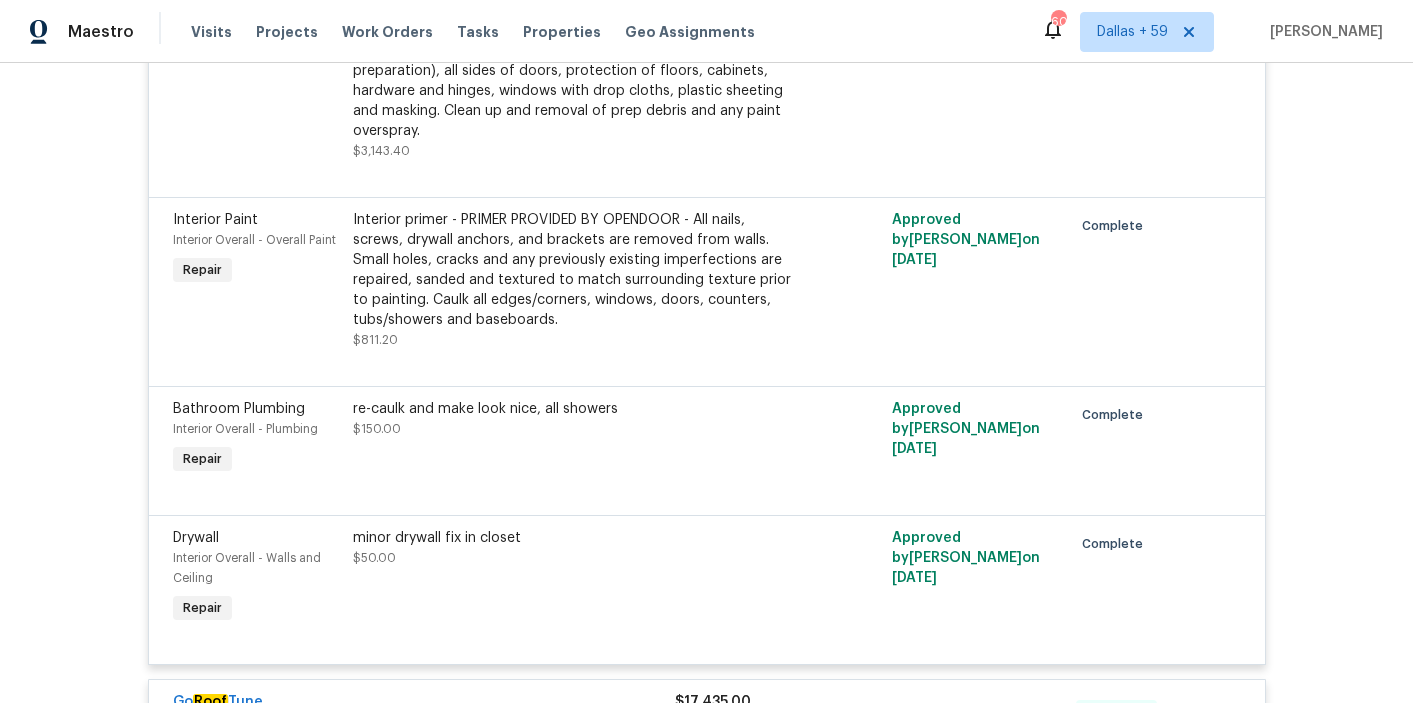 scroll, scrollTop: 7388, scrollLeft: 0, axis: vertical 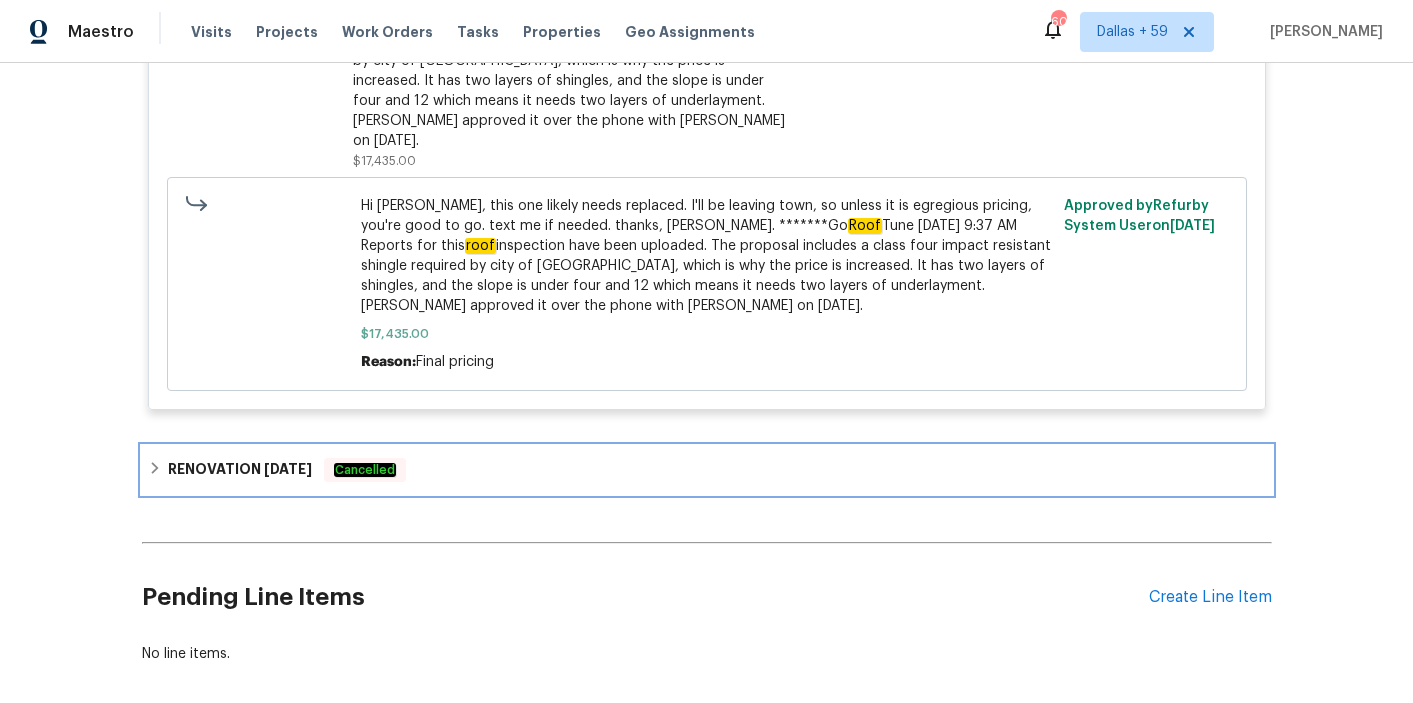 click on "RENOVATION   [DATE] Cancelled" at bounding box center (707, 470) 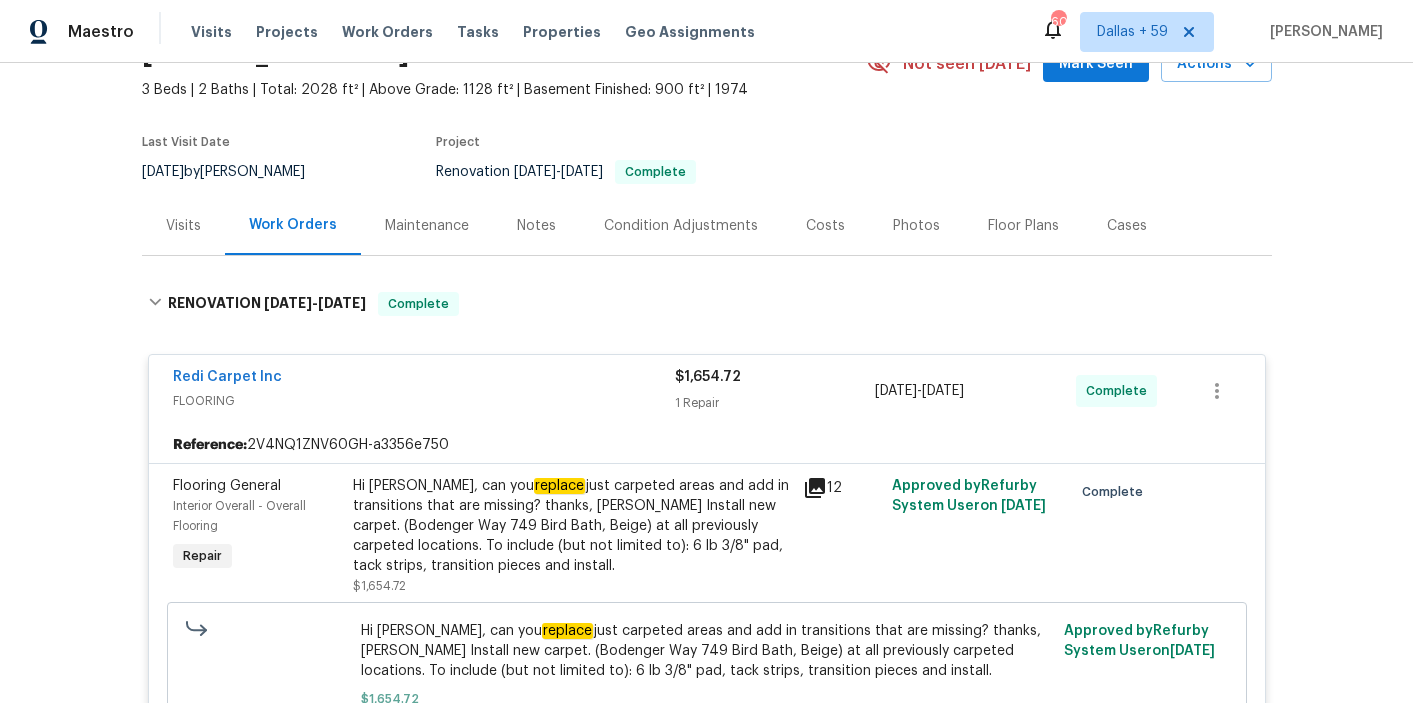 scroll, scrollTop: 0, scrollLeft: 0, axis: both 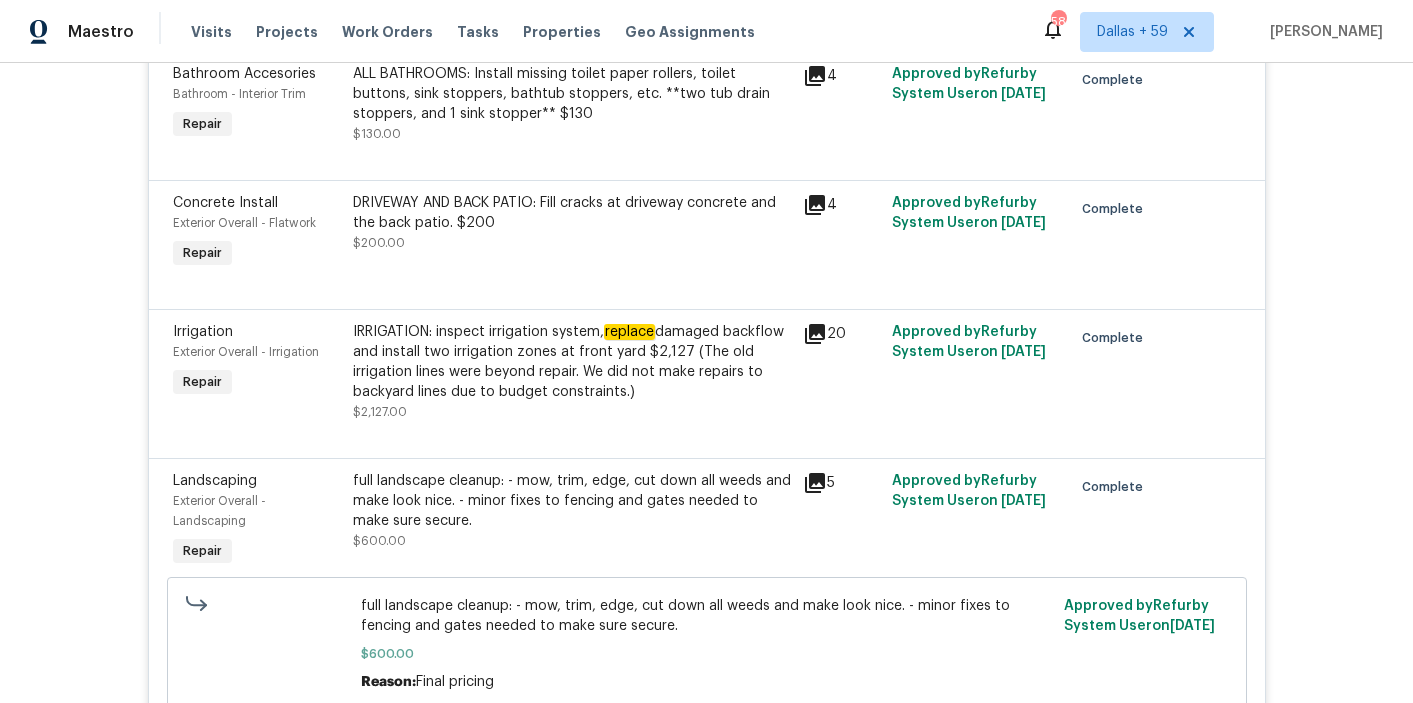click on "IRRIGATION:  inspect irrigation system,  replace  damaged backflow and install two irrigation zones at front yard $2,127  (The old irrigation lines were beyond repair.  We did not make repairs to backyard lines due to budget constraints.)" at bounding box center (572, 362) 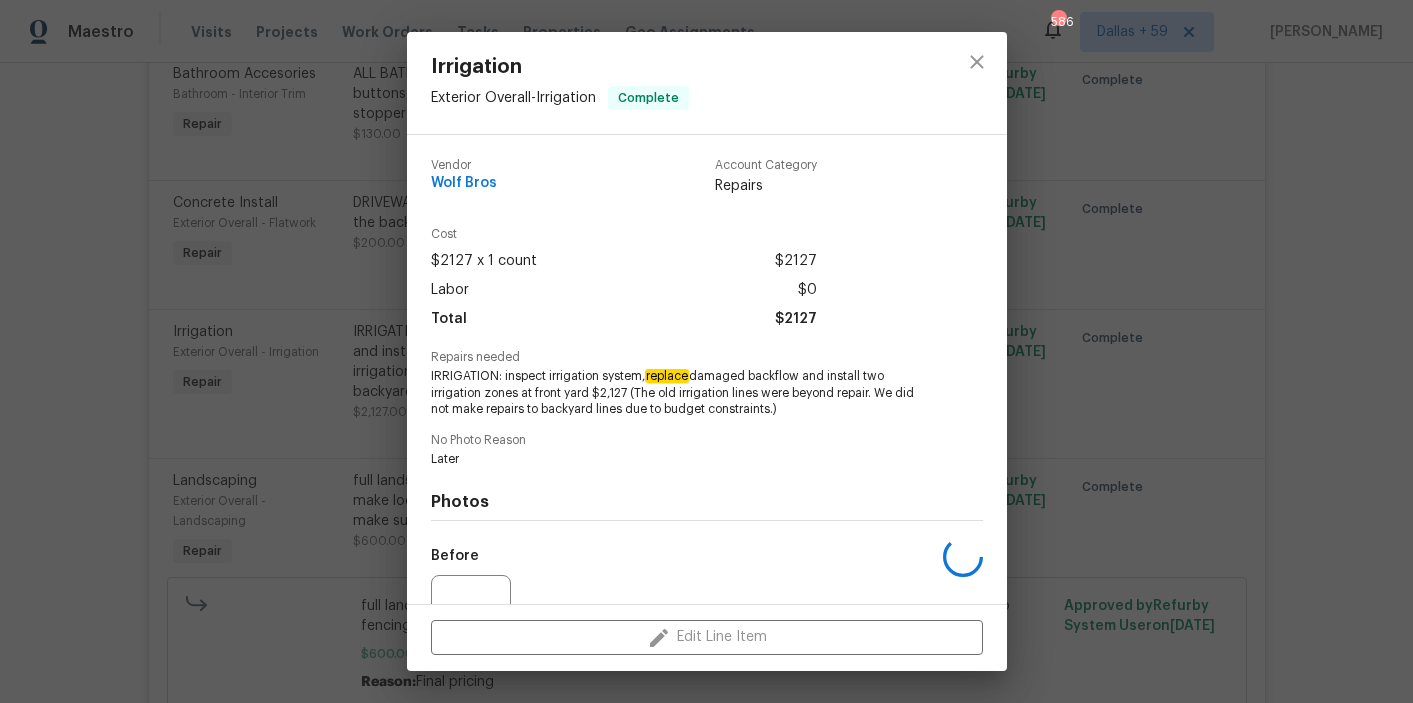 scroll, scrollTop: 201, scrollLeft: 0, axis: vertical 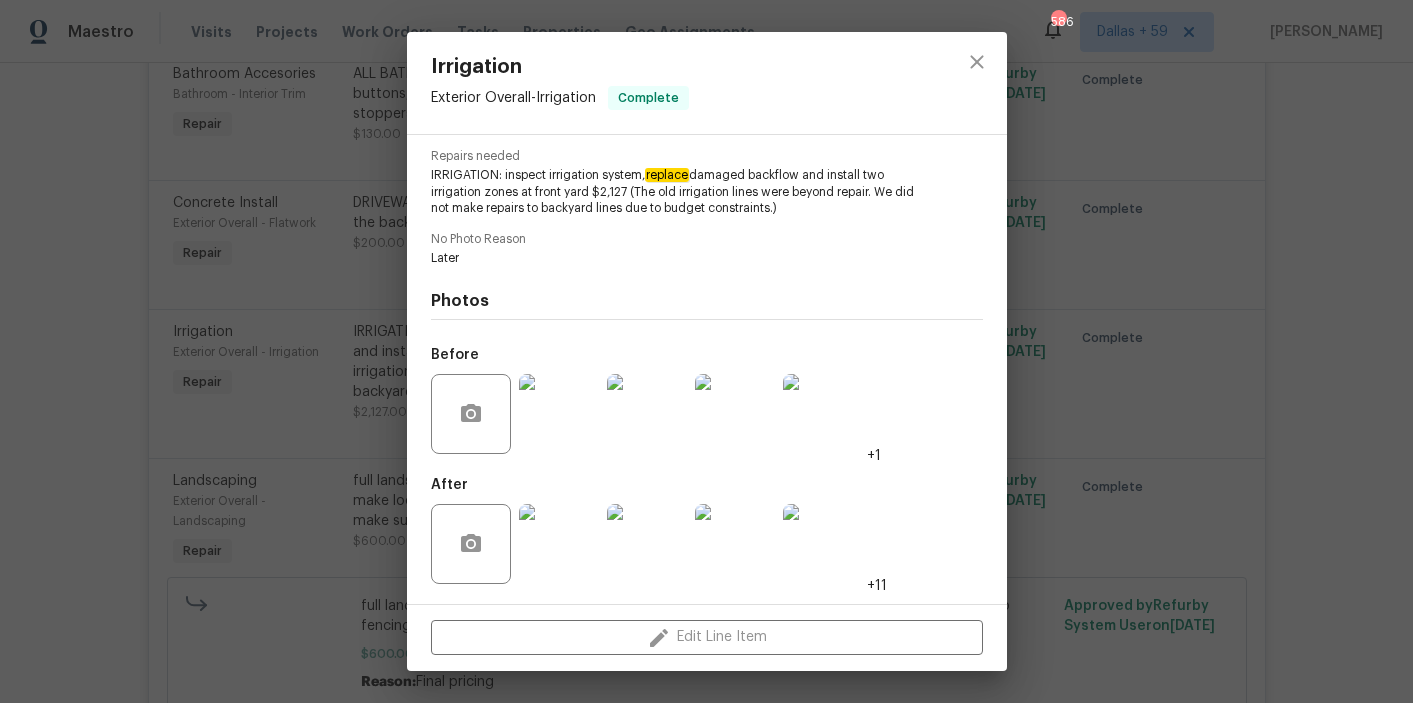 click at bounding box center (559, 414) 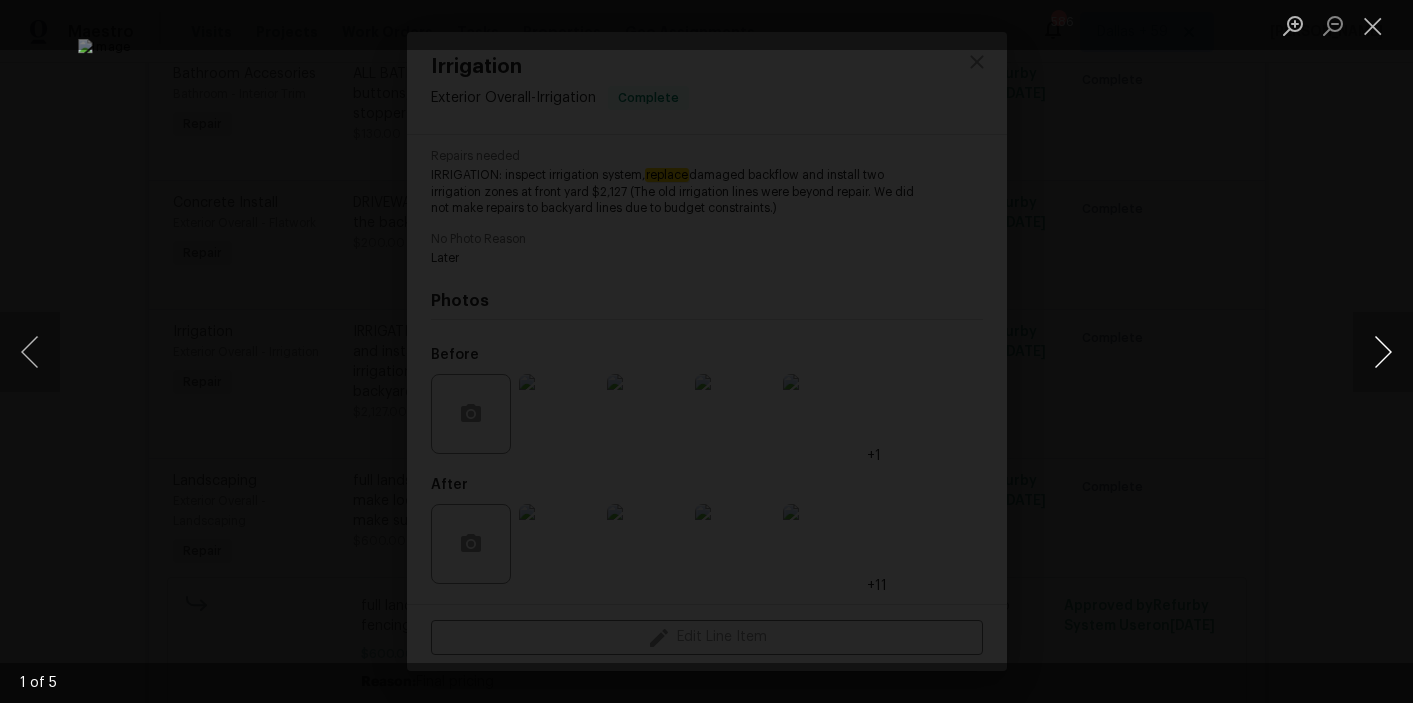 click at bounding box center [1383, 352] 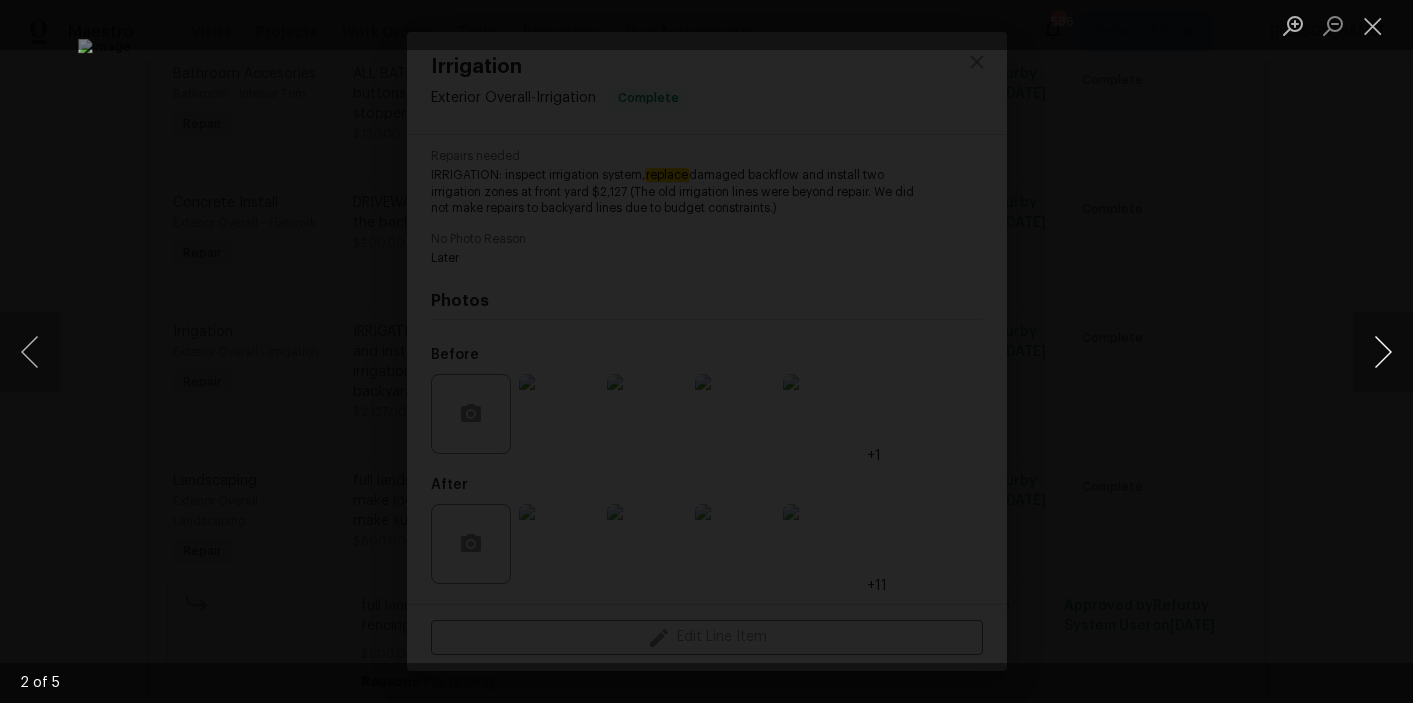 click at bounding box center [1383, 352] 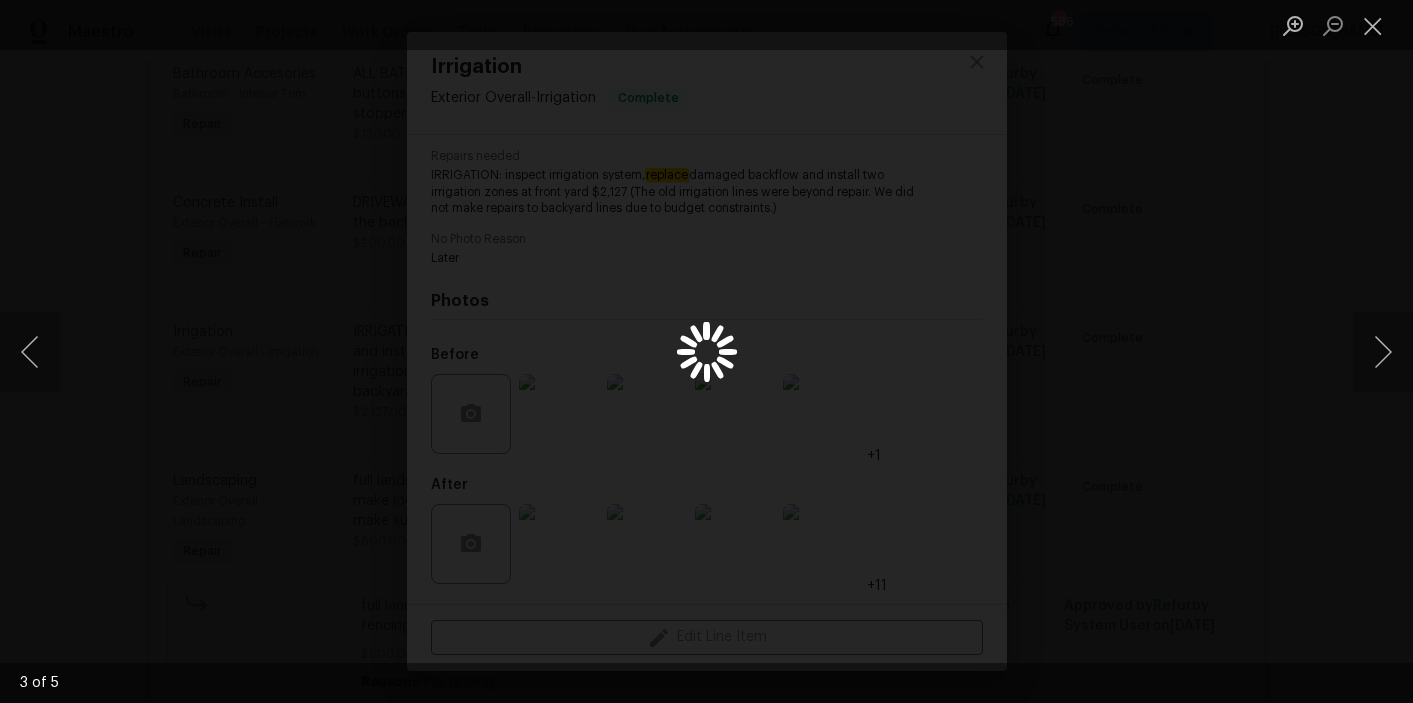 click at bounding box center [706, 351] 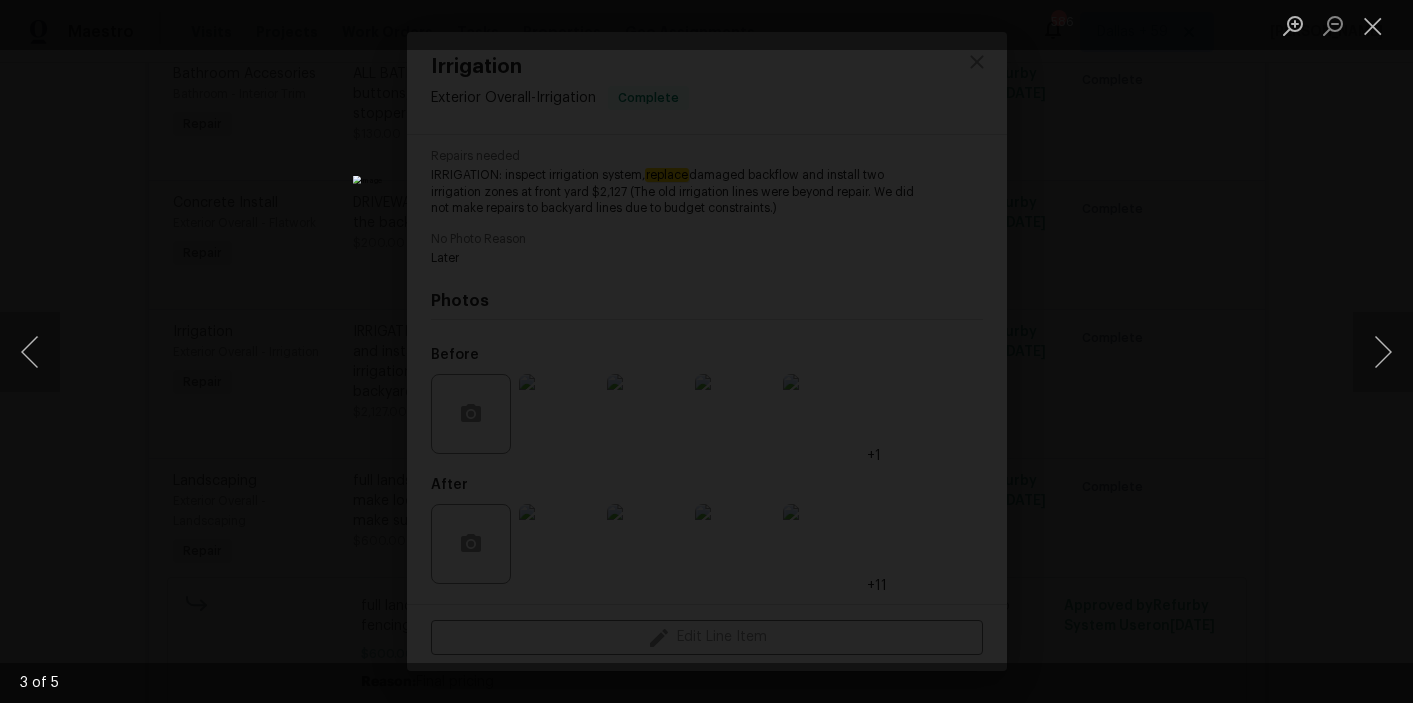 click at bounding box center [706, 351] 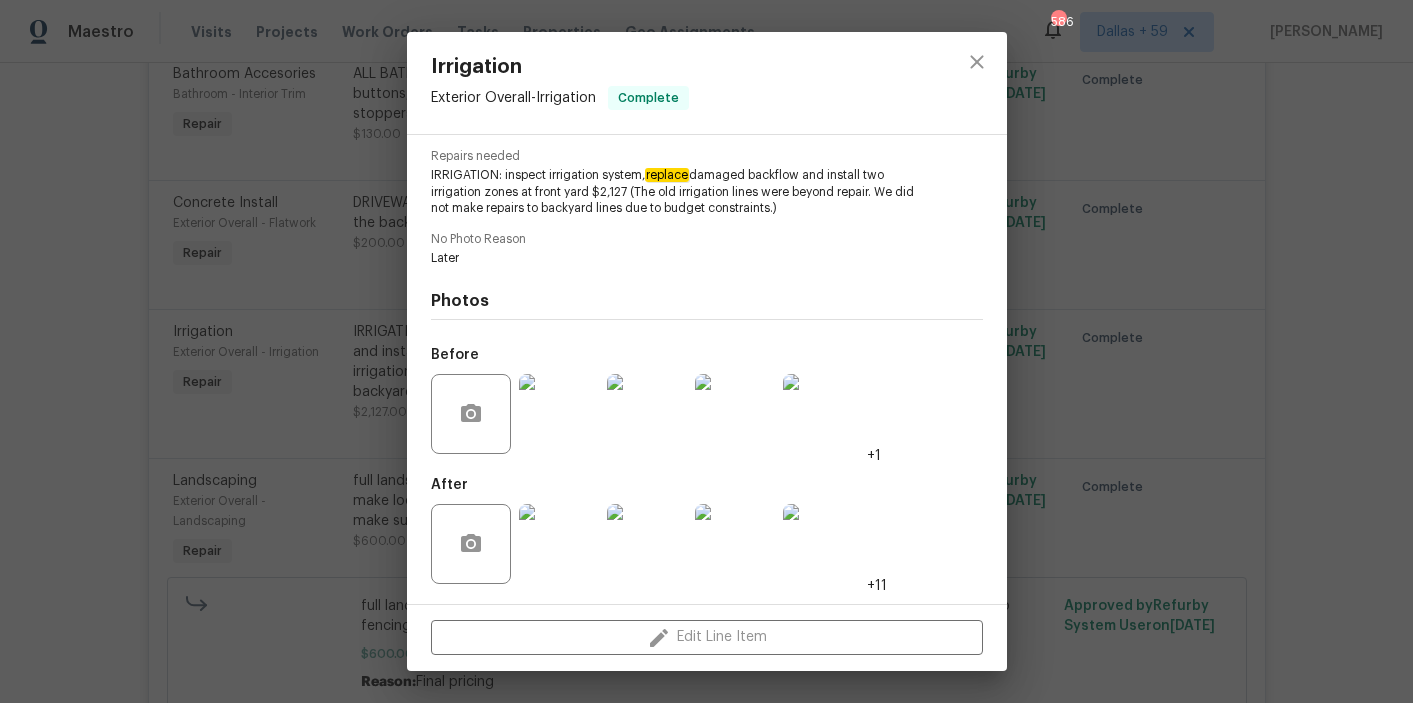 click at bounding box center (647, 414) 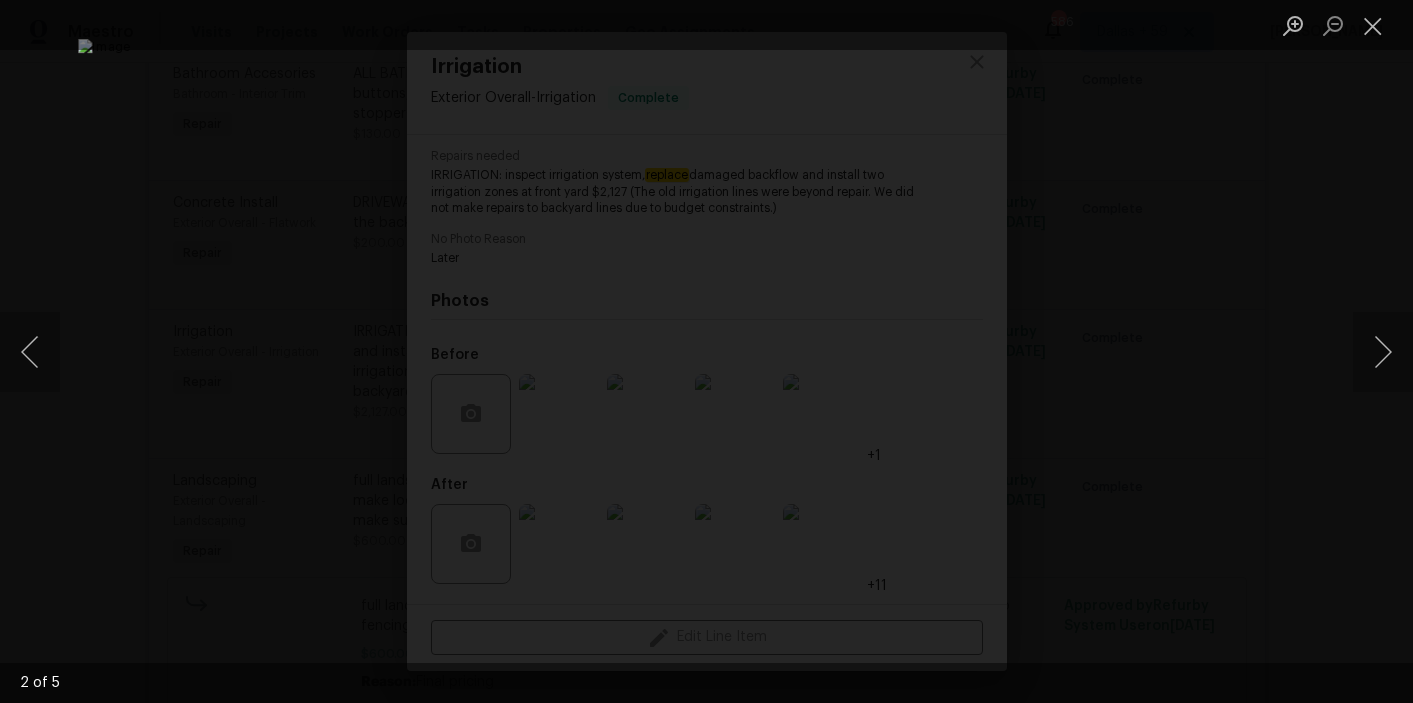 click at bounding box center (706, 351) 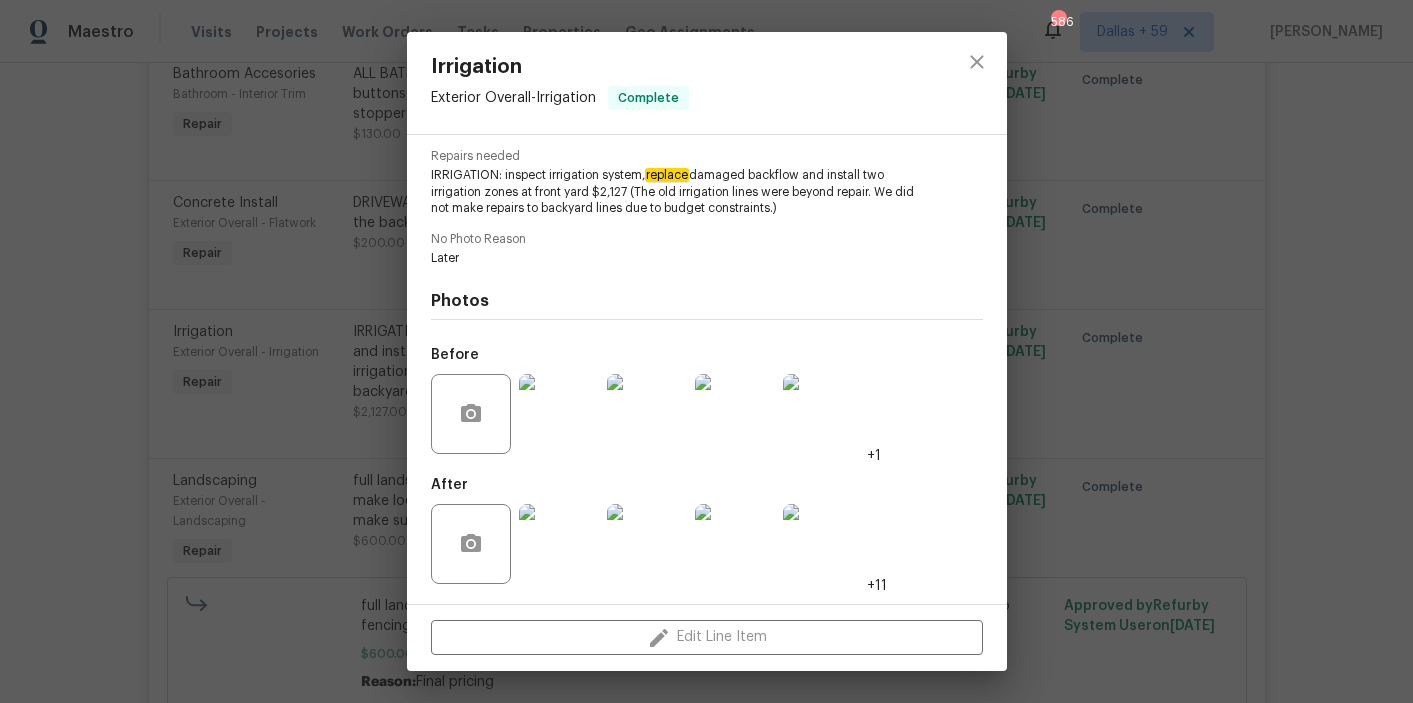 click at bounding box center [647, 544] 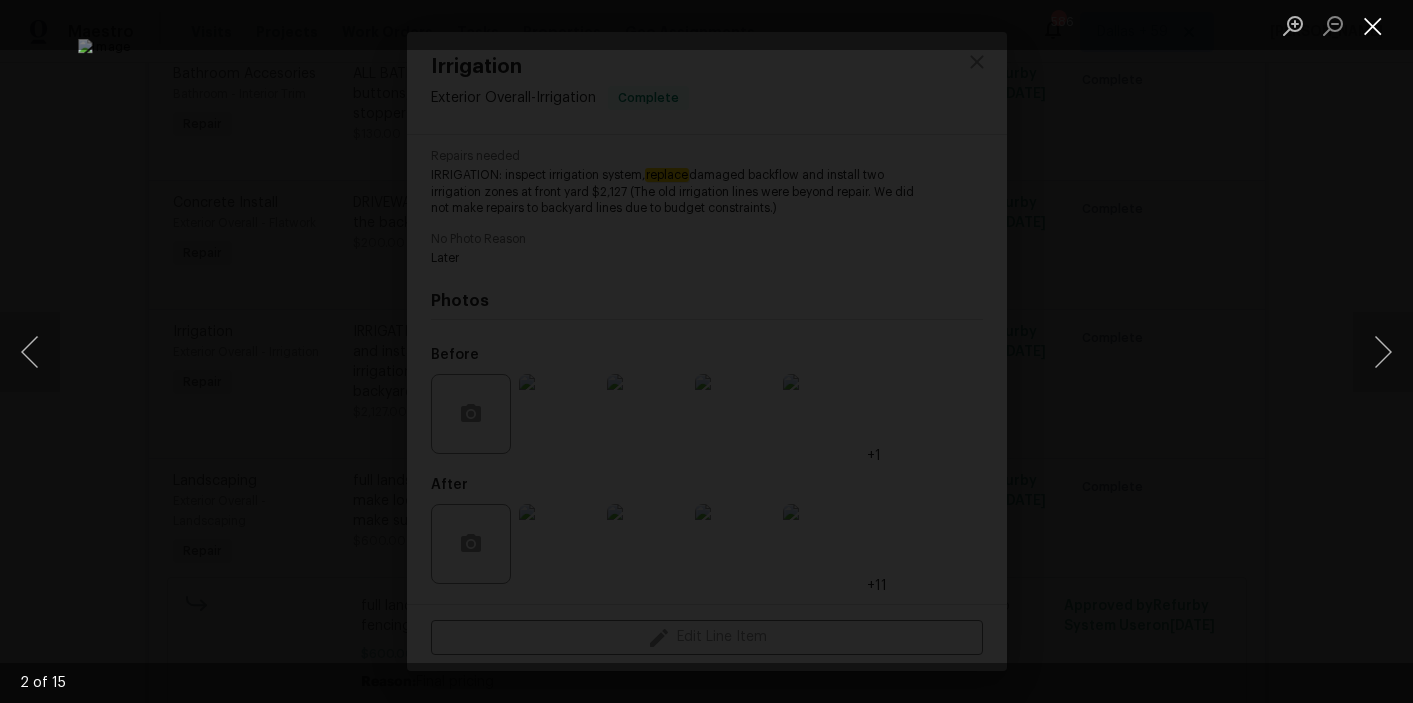 click at bounding box center (1373, 25) 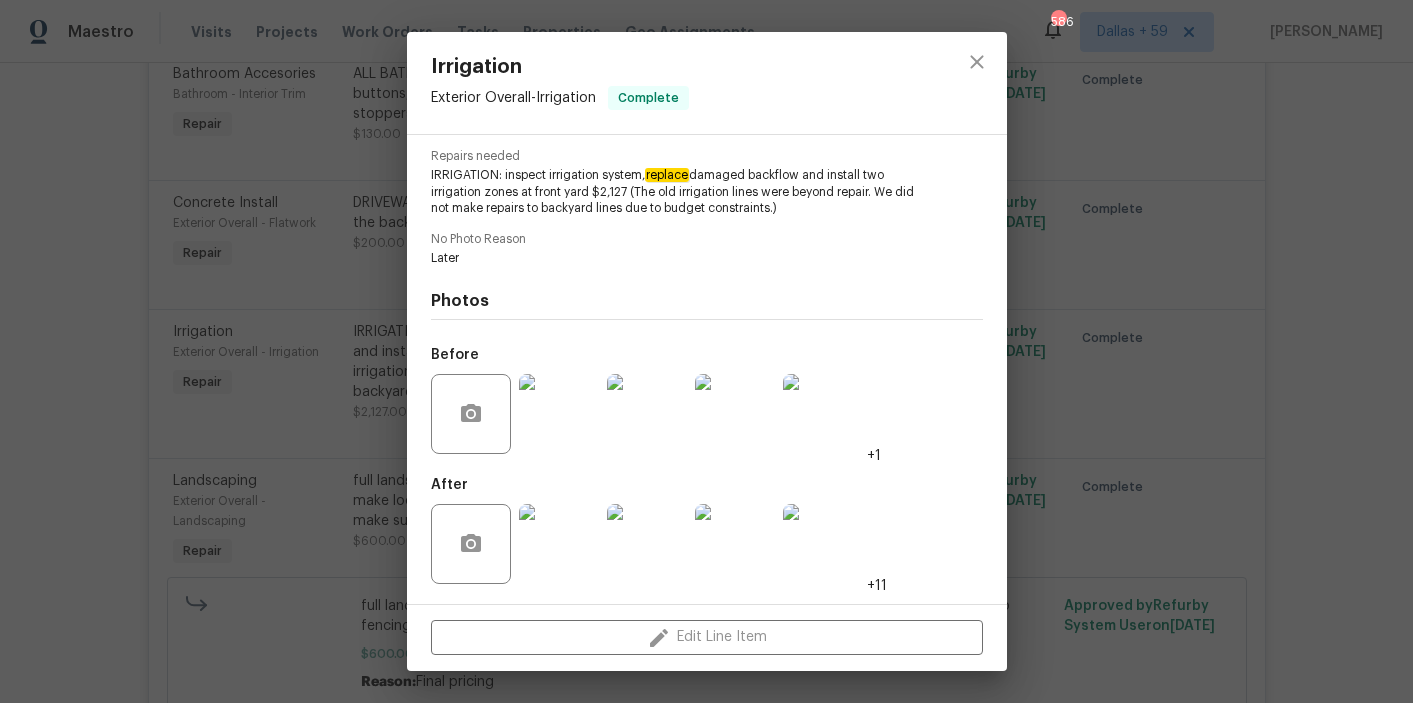 click on "Irrigation Exterior Overall  -  Irrigation Complete Vendor Wolf Bros Account Category Repairs Cost $2127 x 1 count $2127 Labor $0 Total $2127 Repairs needed IRRIGATION:  inspect irrigation system,  replace  damaged backflow and install two irrigation zones at front yard $2,127  (The old irrigation lines were beyond repair.  We did not make repairs to backyard lines due to budget constraints.) No Photo Reason Later Photos Before  +1 After  +11  Edit Line Item" at bounding box center (706, 351) 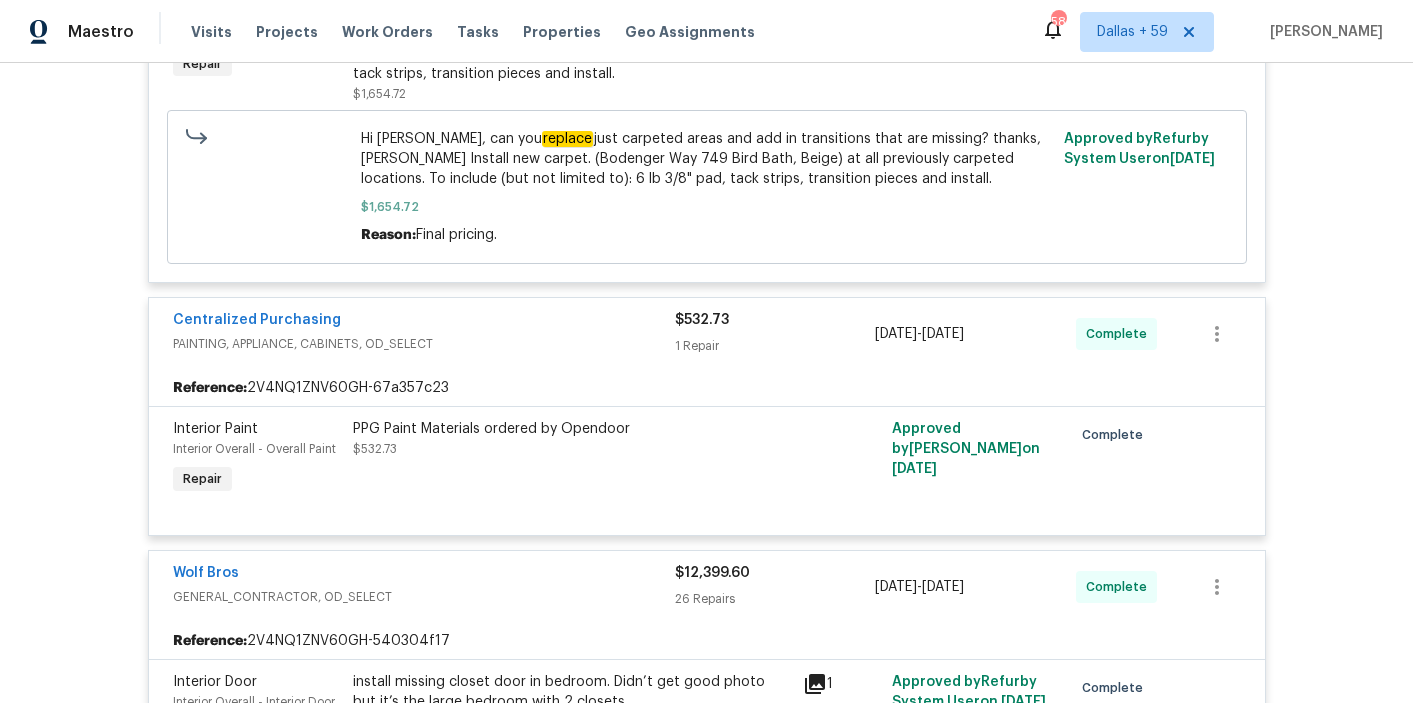 scroll, scrollTop: 767, scrollLeft: 0, axis: vertical 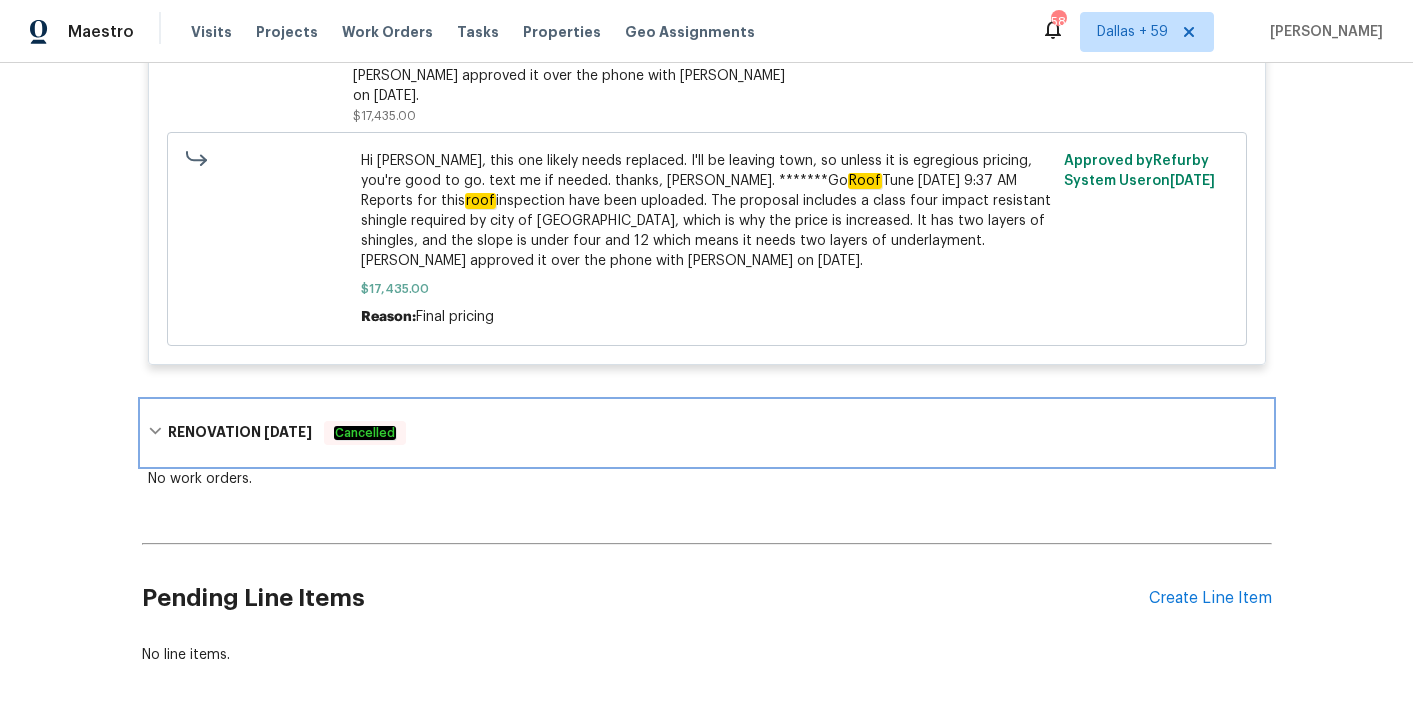 click on "RENOVATION   [DATE] Cancelled" at bounding box center (707, 433) 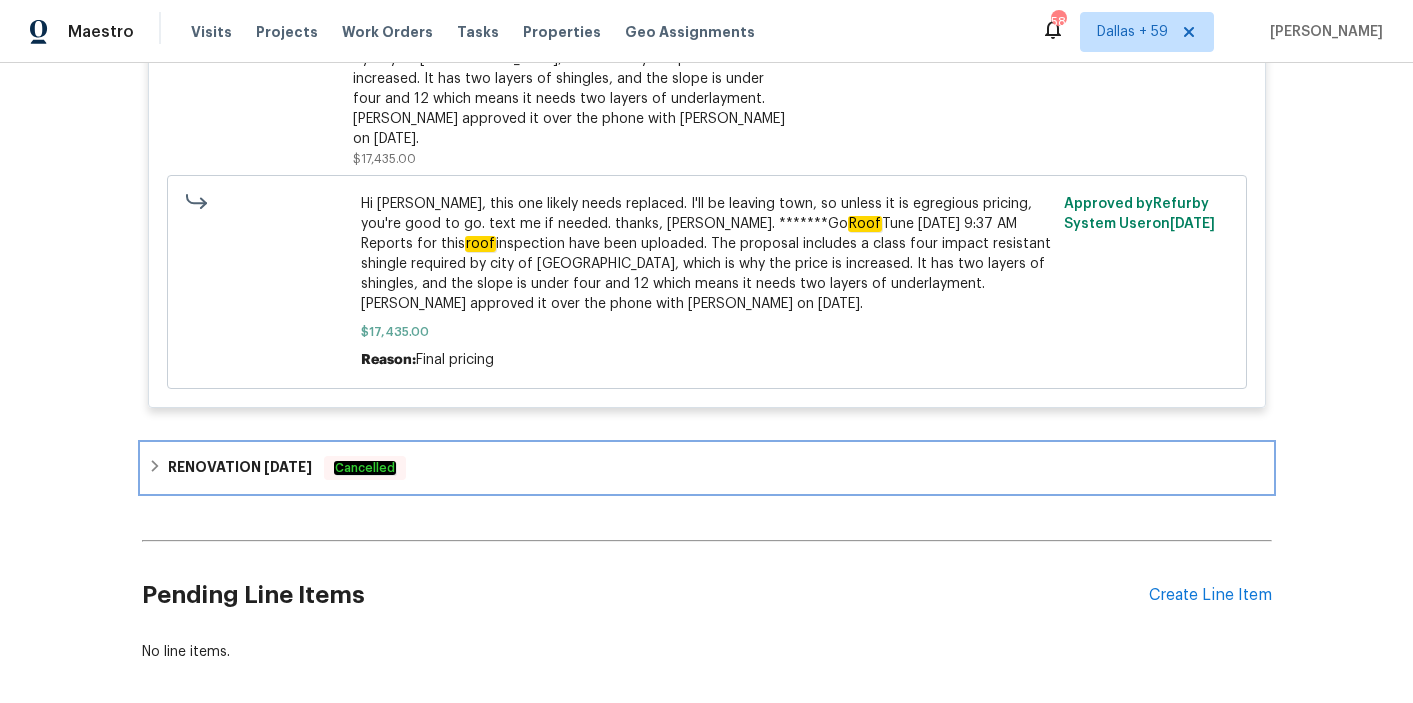 scroll, scrollTop: 7388, scrollLeft: 0, axis: vertical 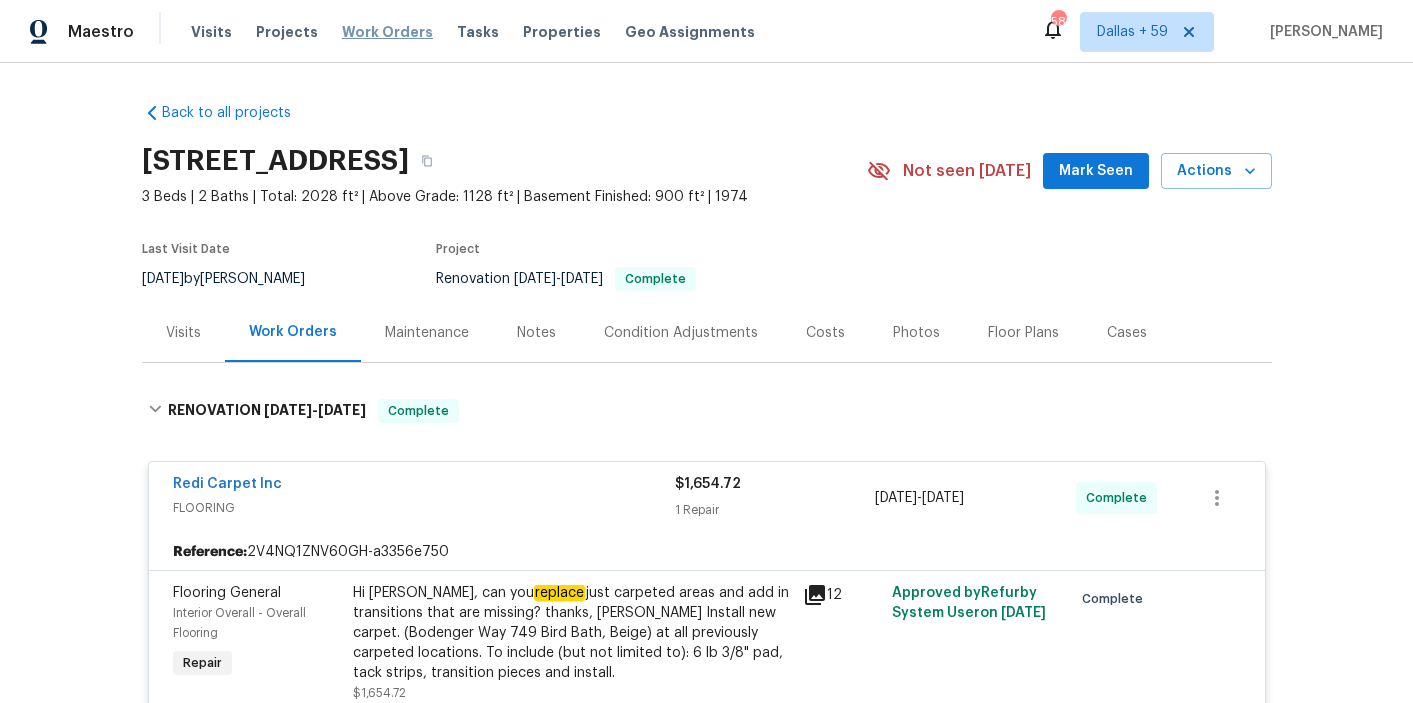 click on "Work Orders" at bounding box center [387, 32] 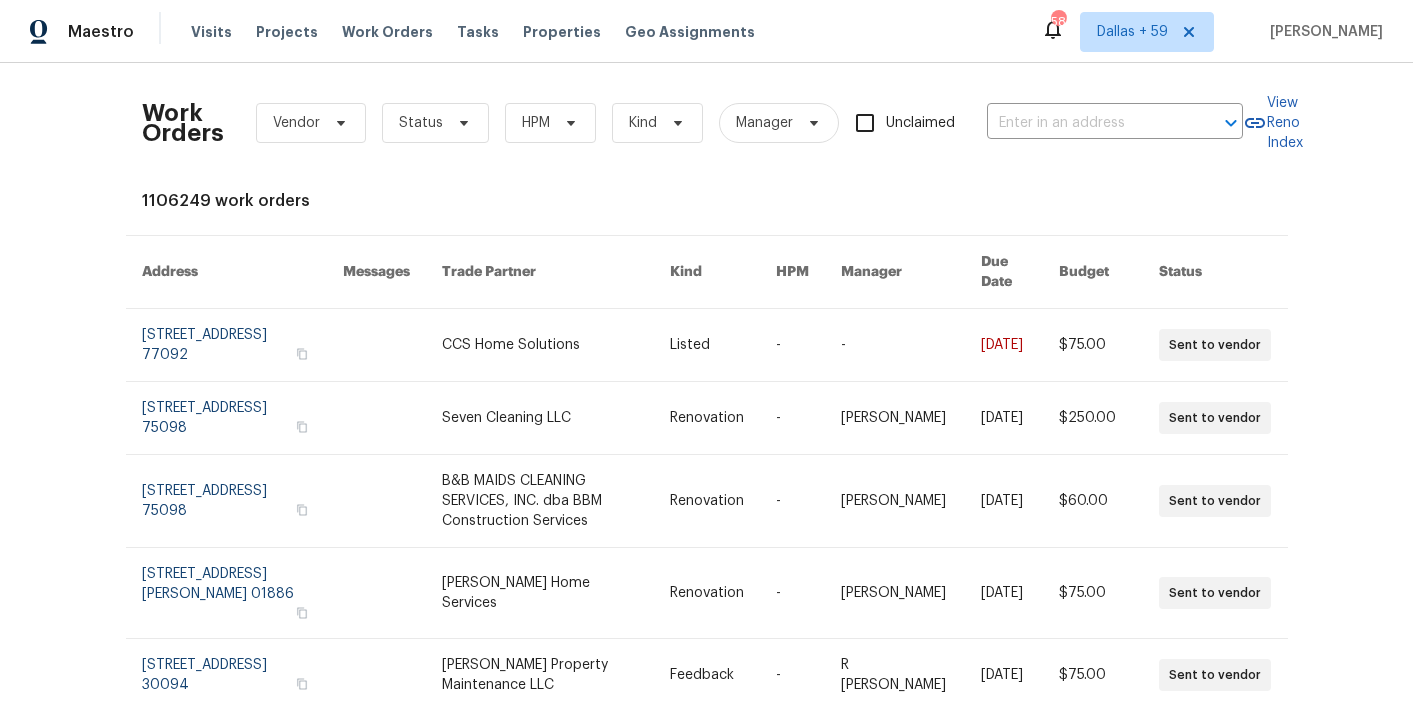 click on "Work Orders Vendor Status HPM Kind Manager Unclaimed ​" at bounding box center (692, 123) 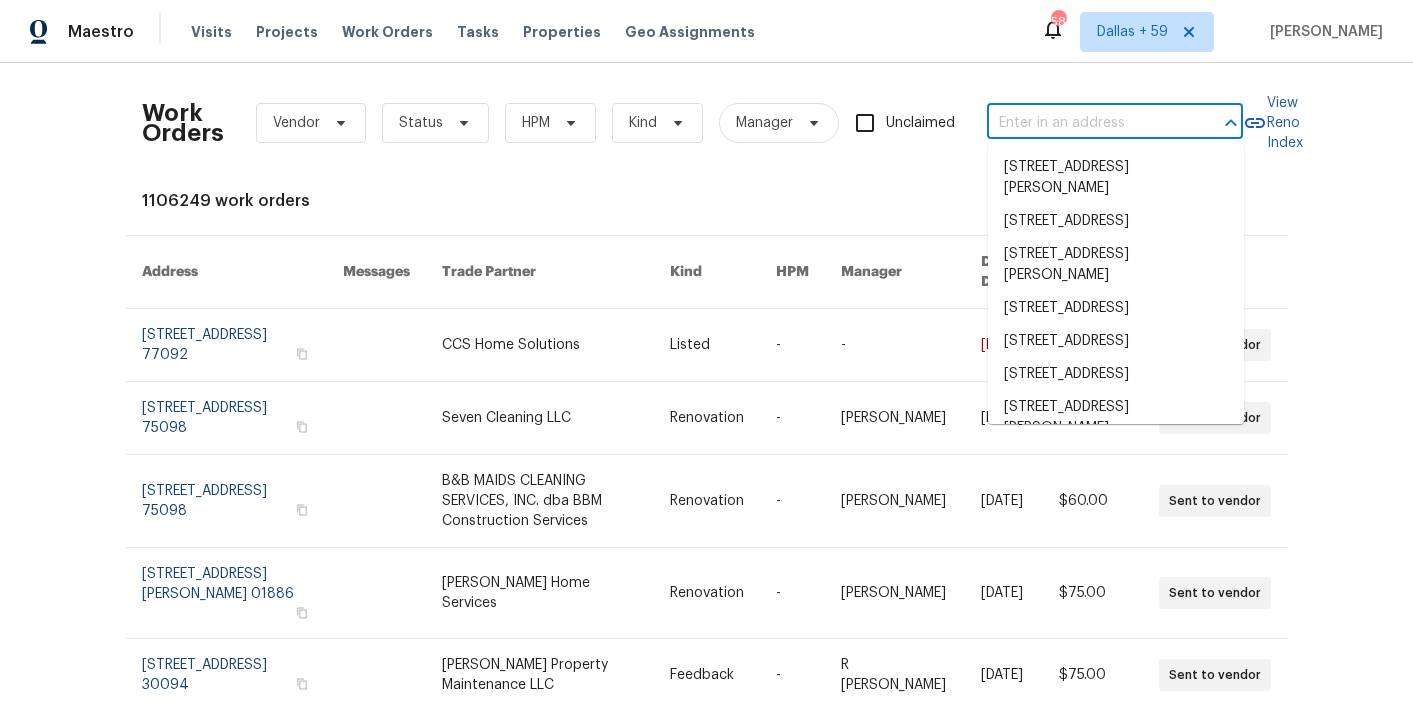 click at bounding box center (1087, 123) 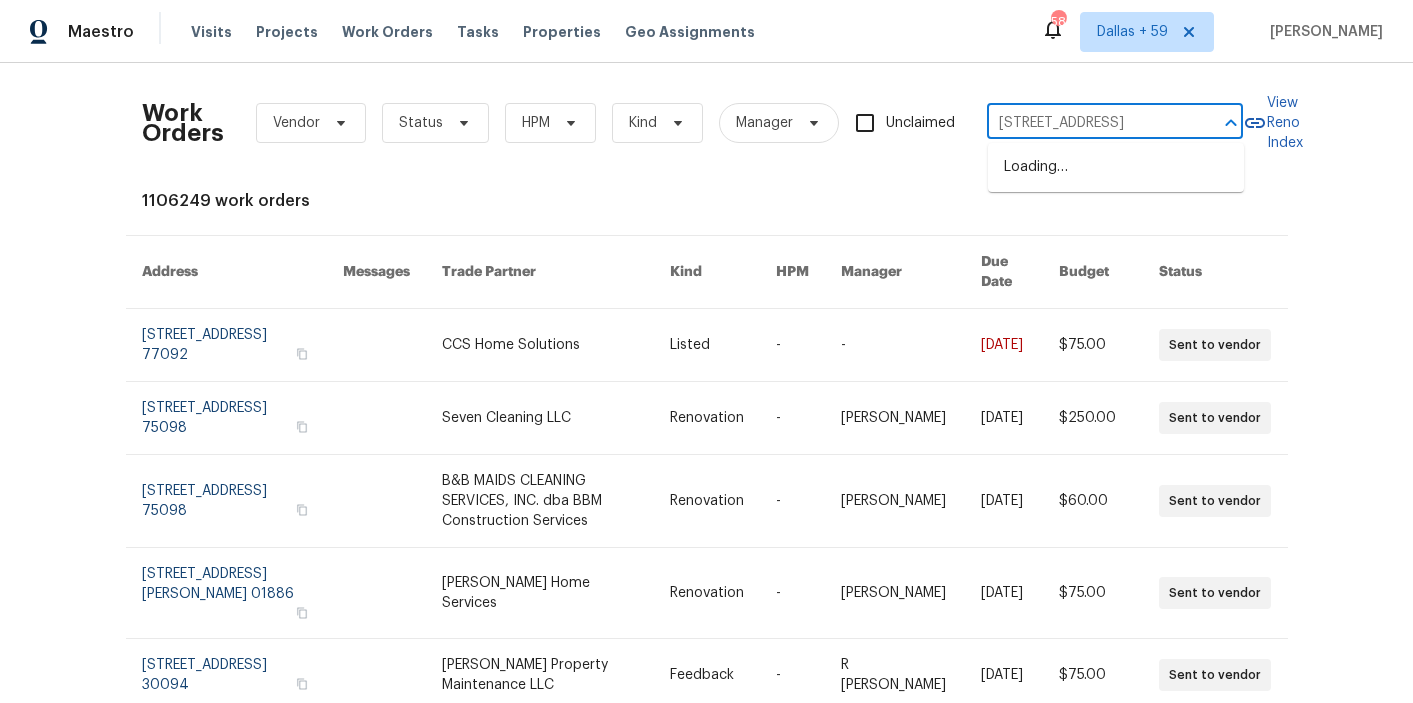 scroll, scrollTop: 0, scrollLeft: 88, axis: horizontal 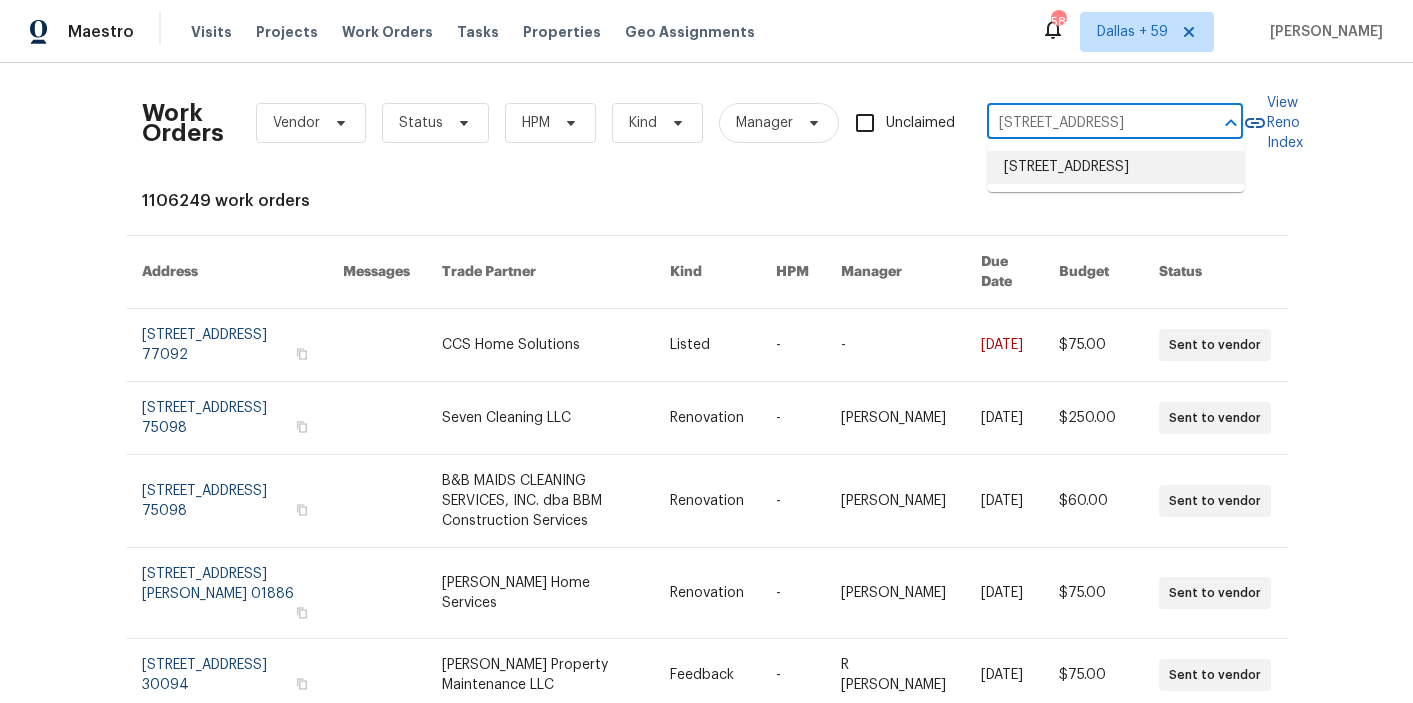click on "[STREET_ADDRESS]" at bounding box center [1116, 167] 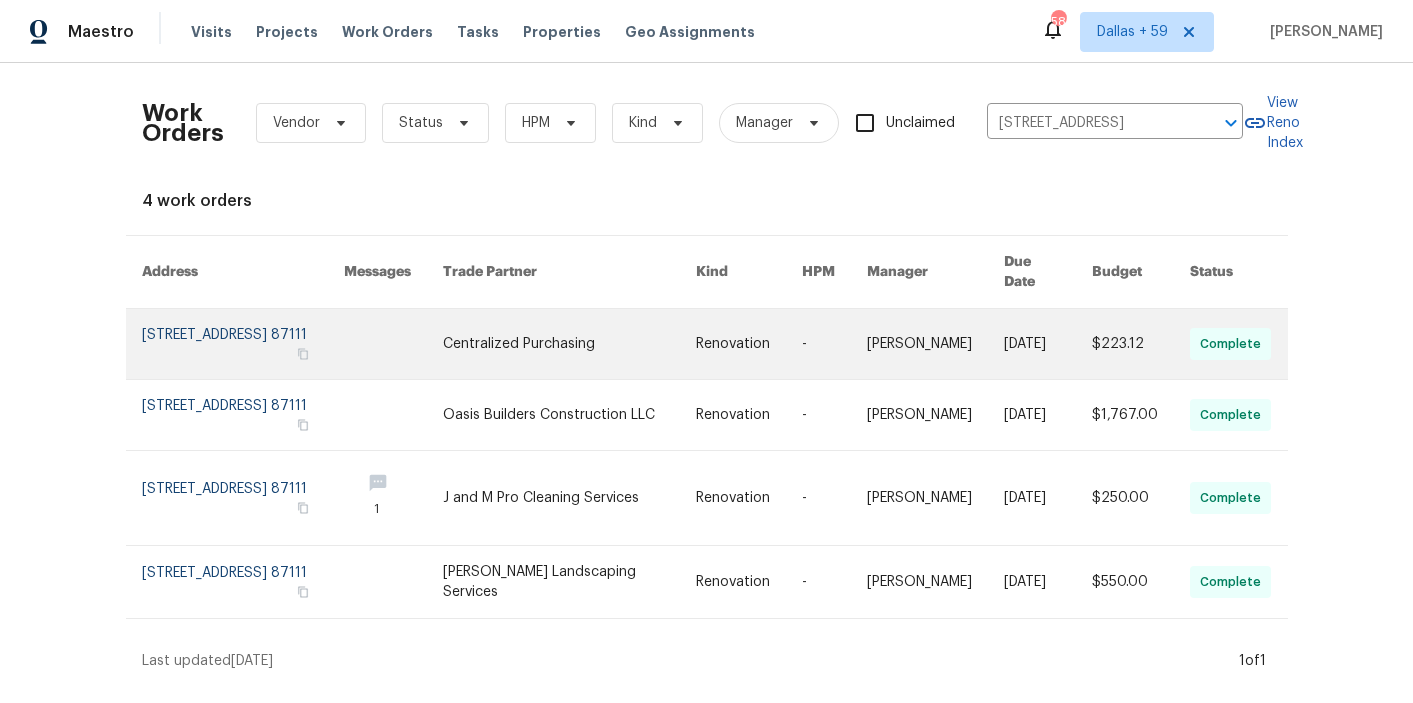 click at bounding box center (569, 344) 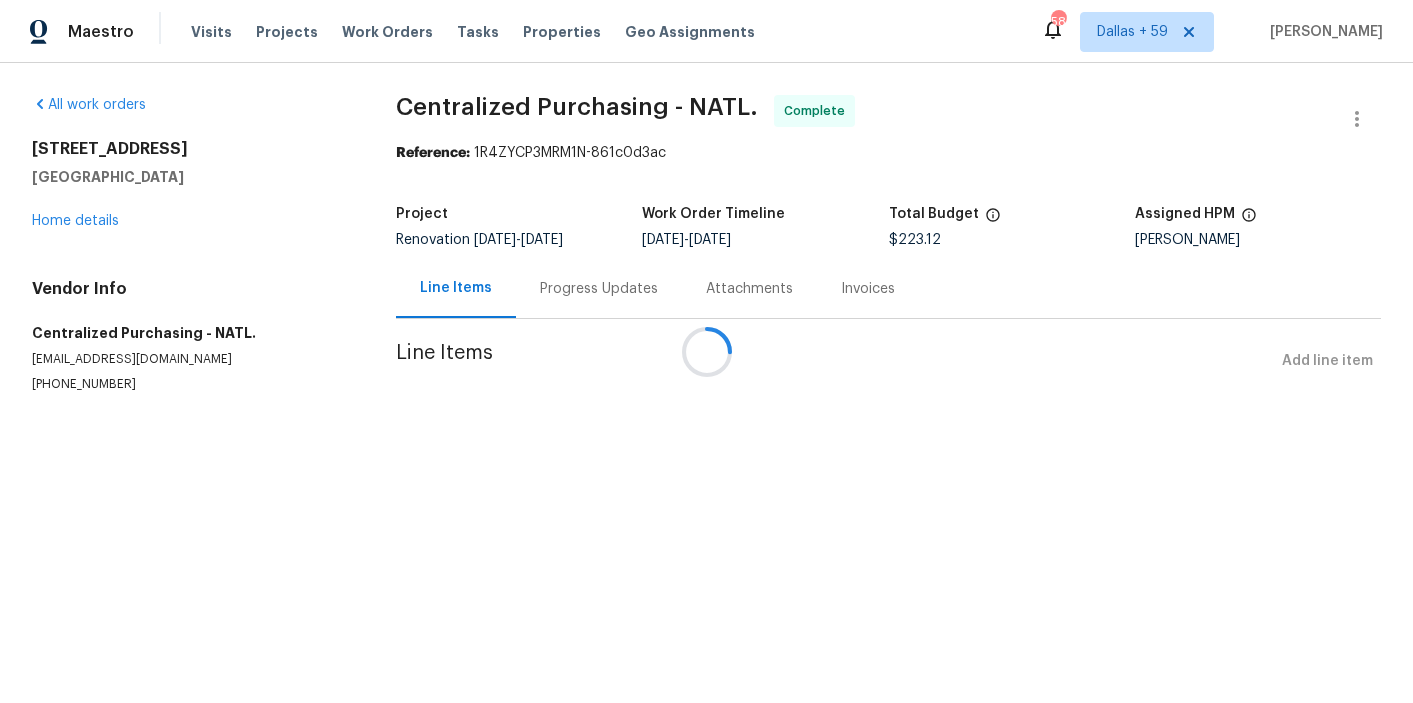 click at bounding box center (706, 351) 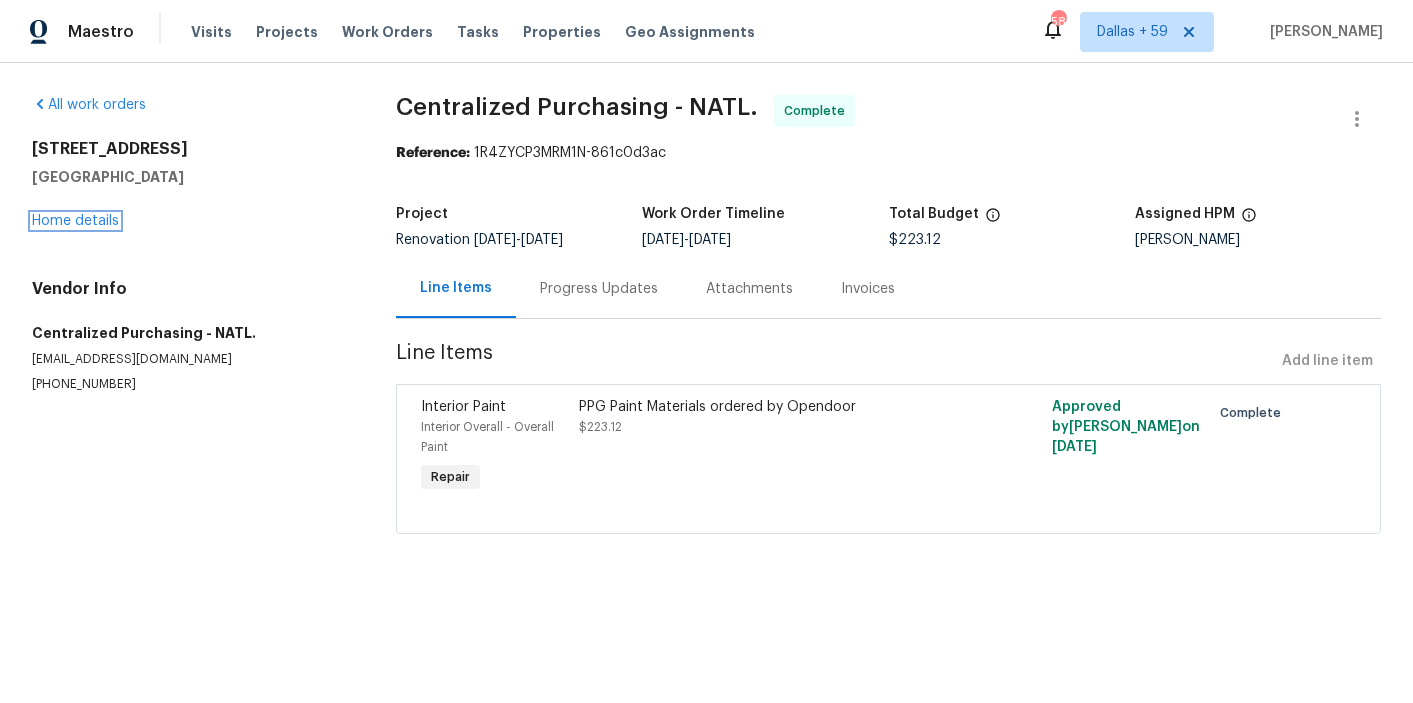 click on "Home details" at bounding box center [75, 221] 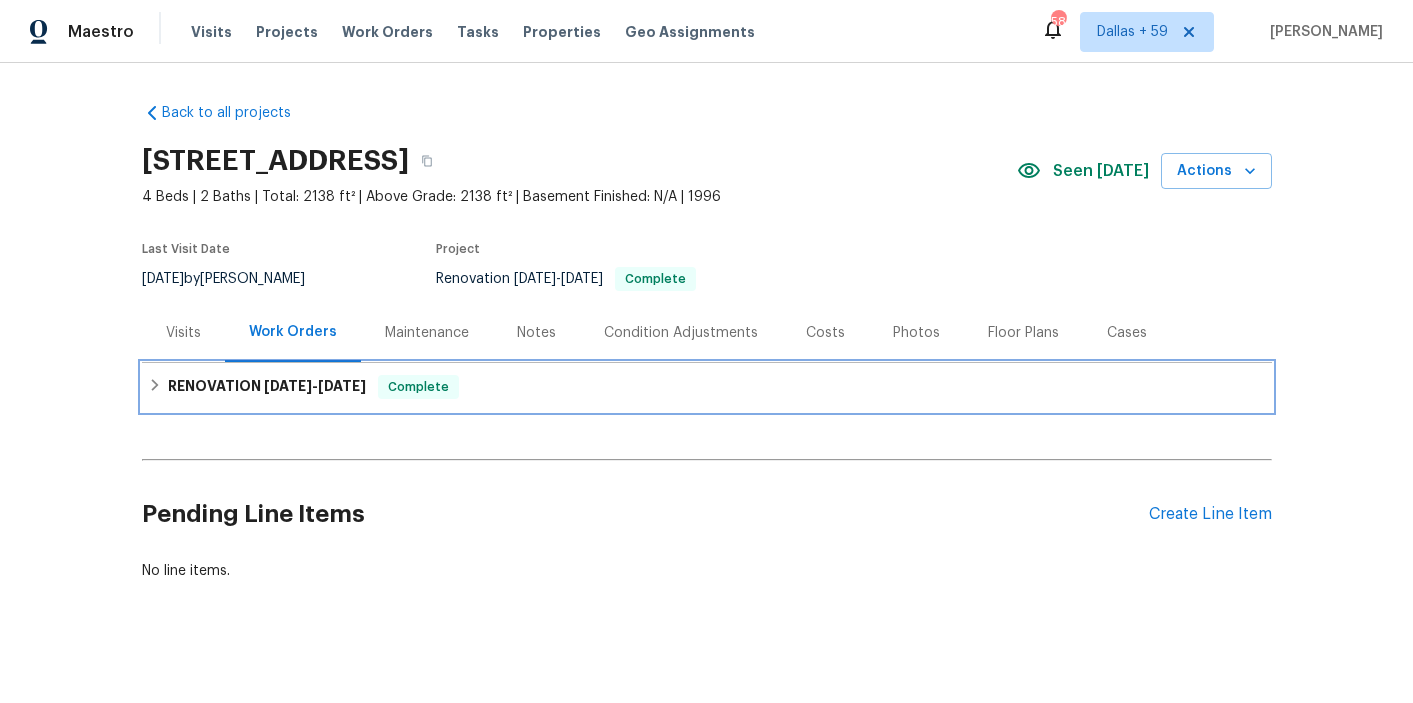 click on "RENOVATION   [DATE]  -  [DATE] Complete" at bounding box center (707, 387) 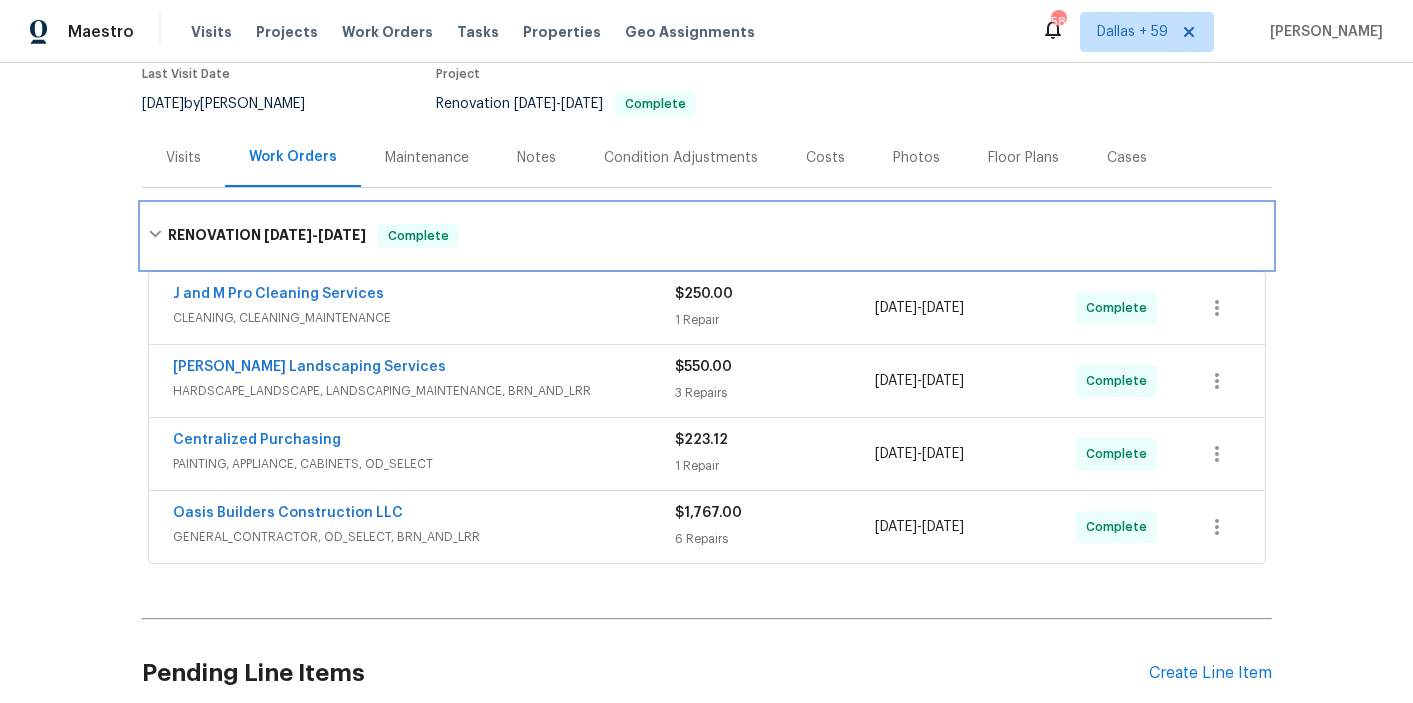 scroll, scrollTop: 348, scrollLeft: 0, axis: vertical 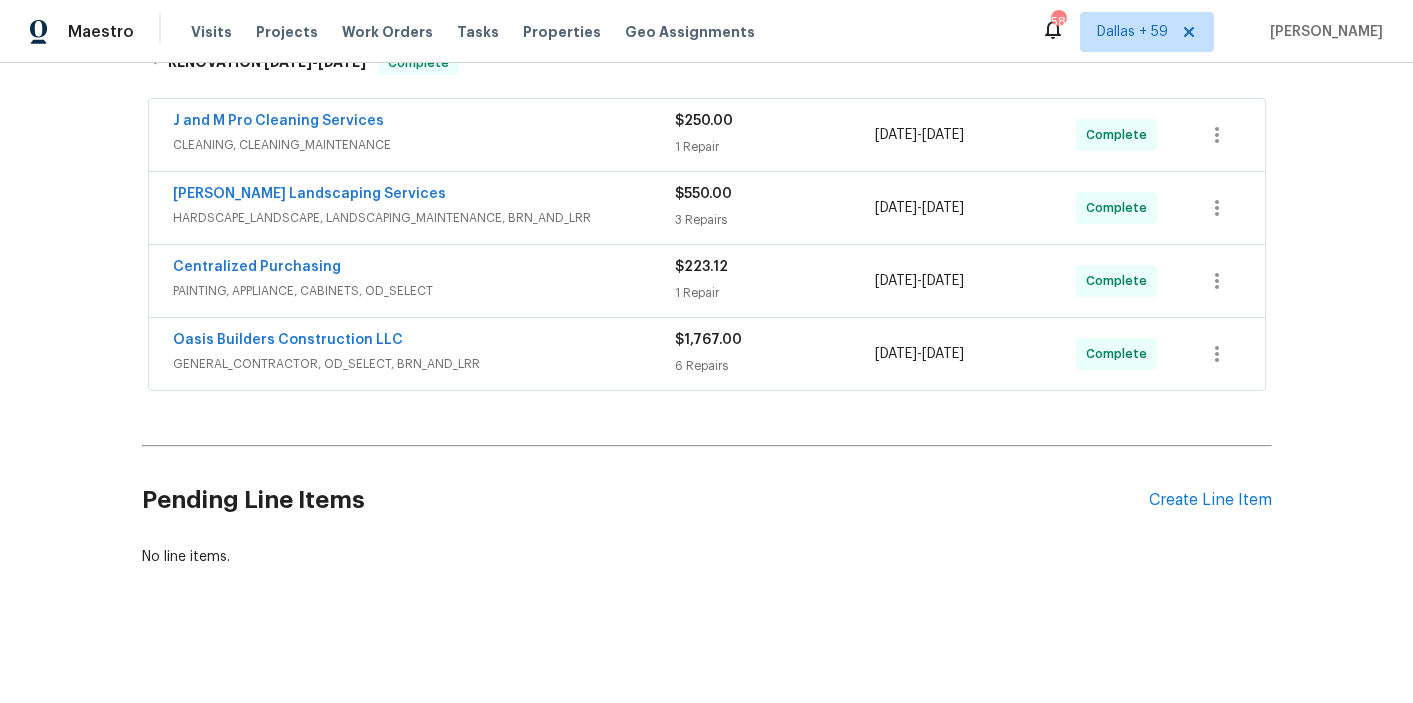 click on "GENERAL_CONTRACTOR, OD_SELECT, BRN_AND_LRR" at bounding box center [424, 364] 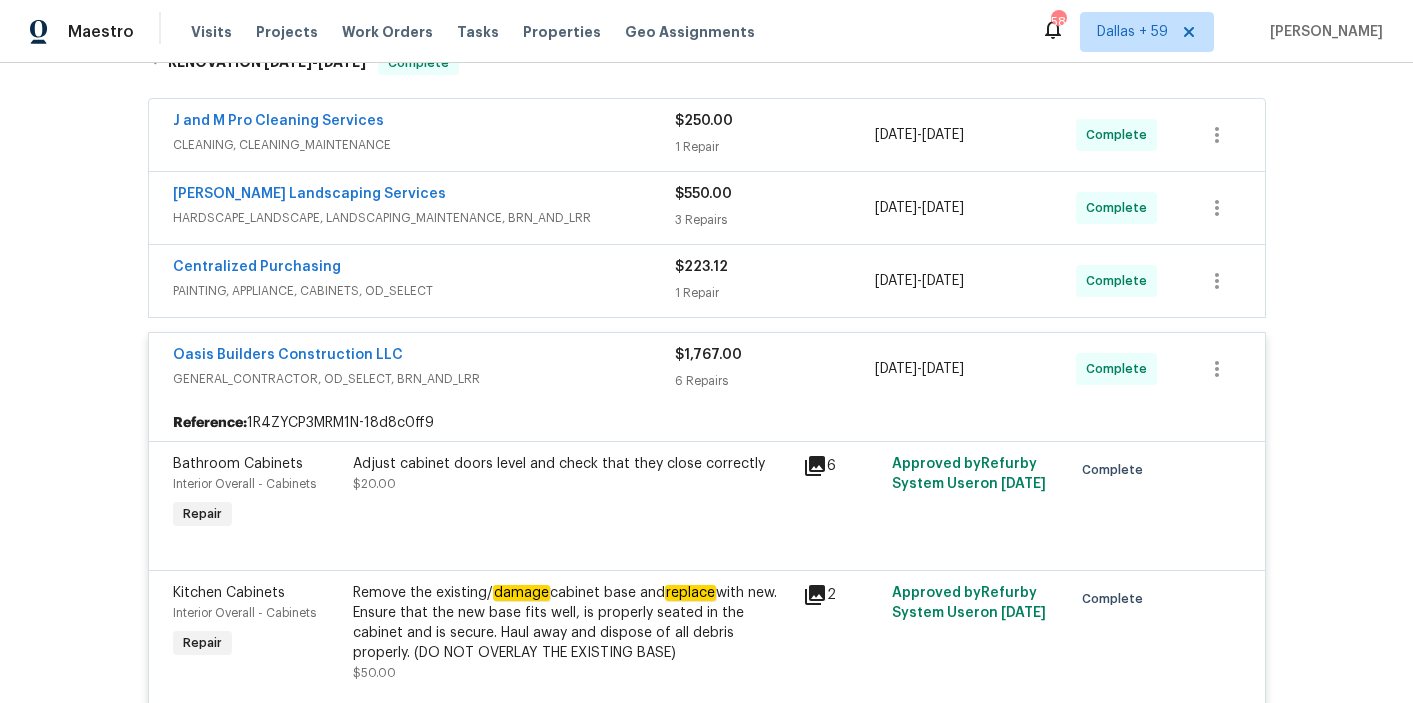 click on "Centralized Purchasing" at bounding box center (424, 269) 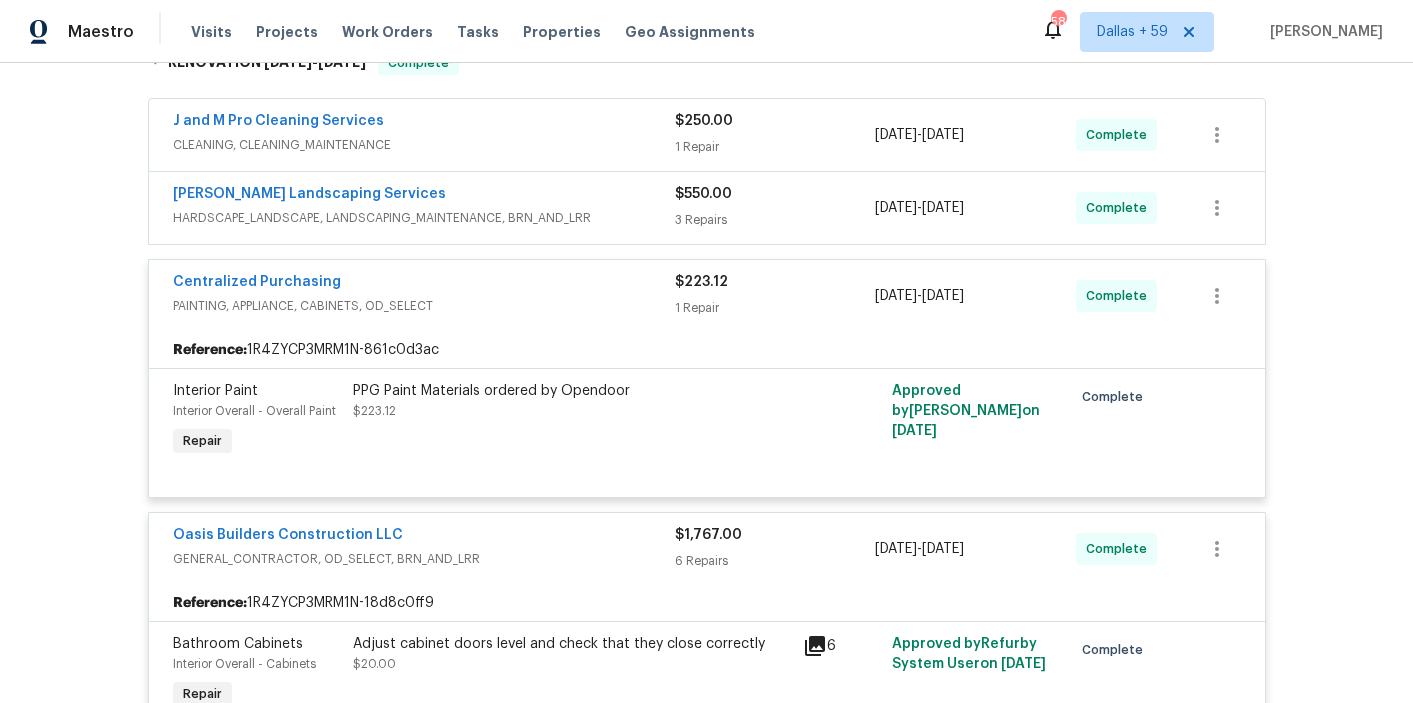 scroll, scrollTop: 279, scrollLeft: 0, axis: vertical 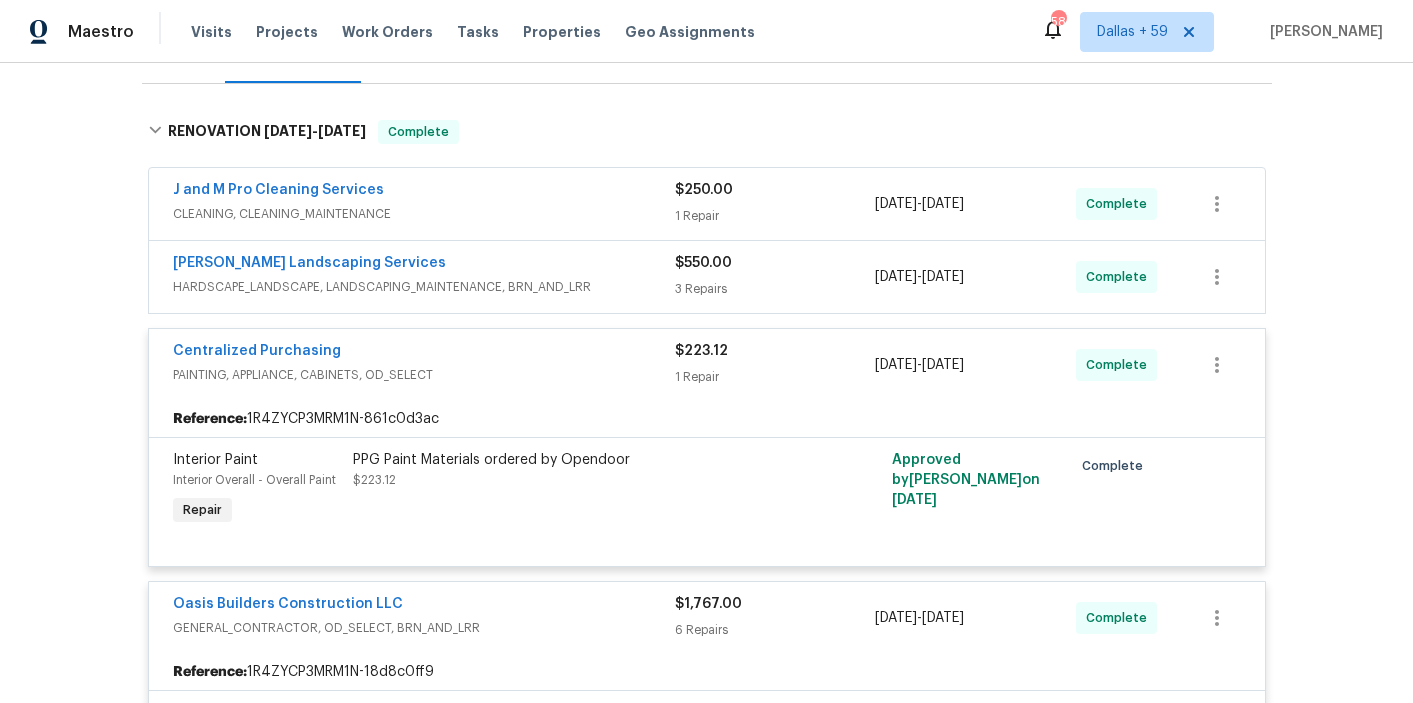 click on "[PERSON_NAME] Landscaping Services" at bounding box center (424, 265) 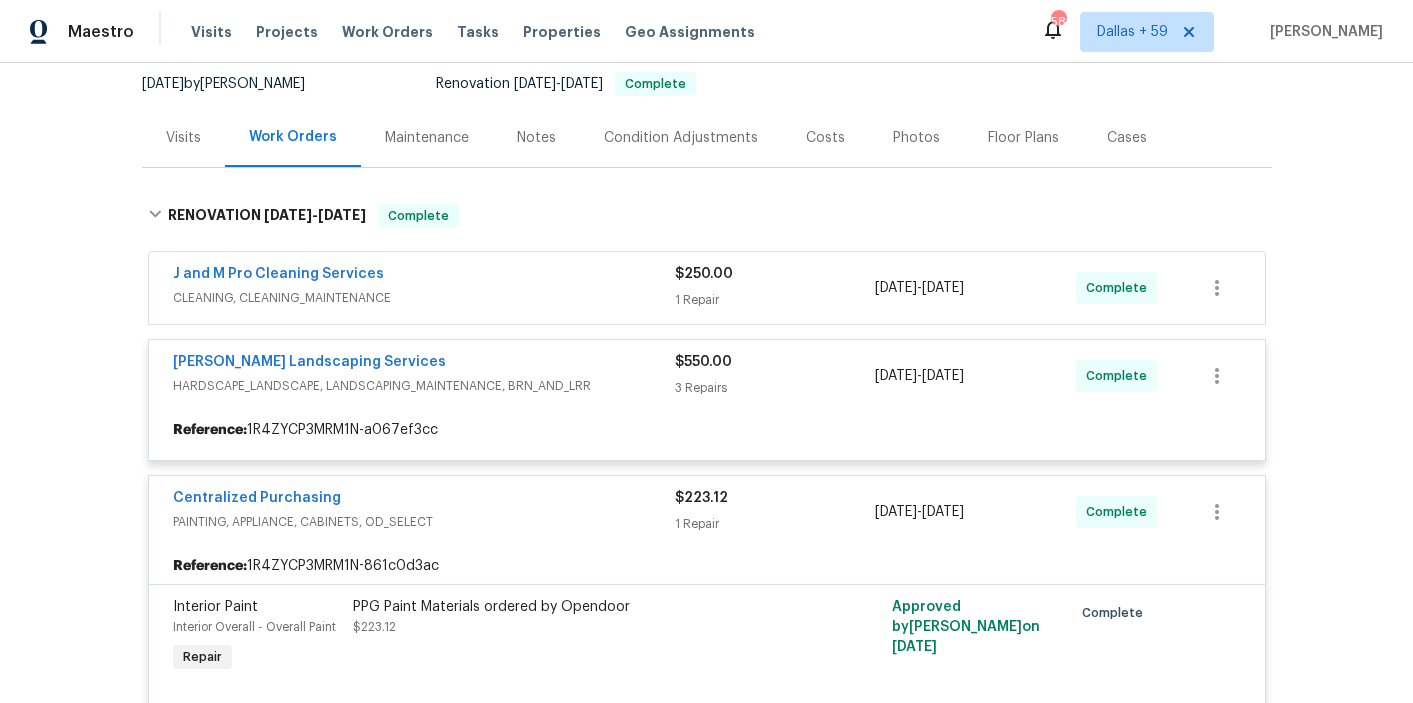 scroll, scrollTop: 194, scrollLeft: 0, axis: vertical 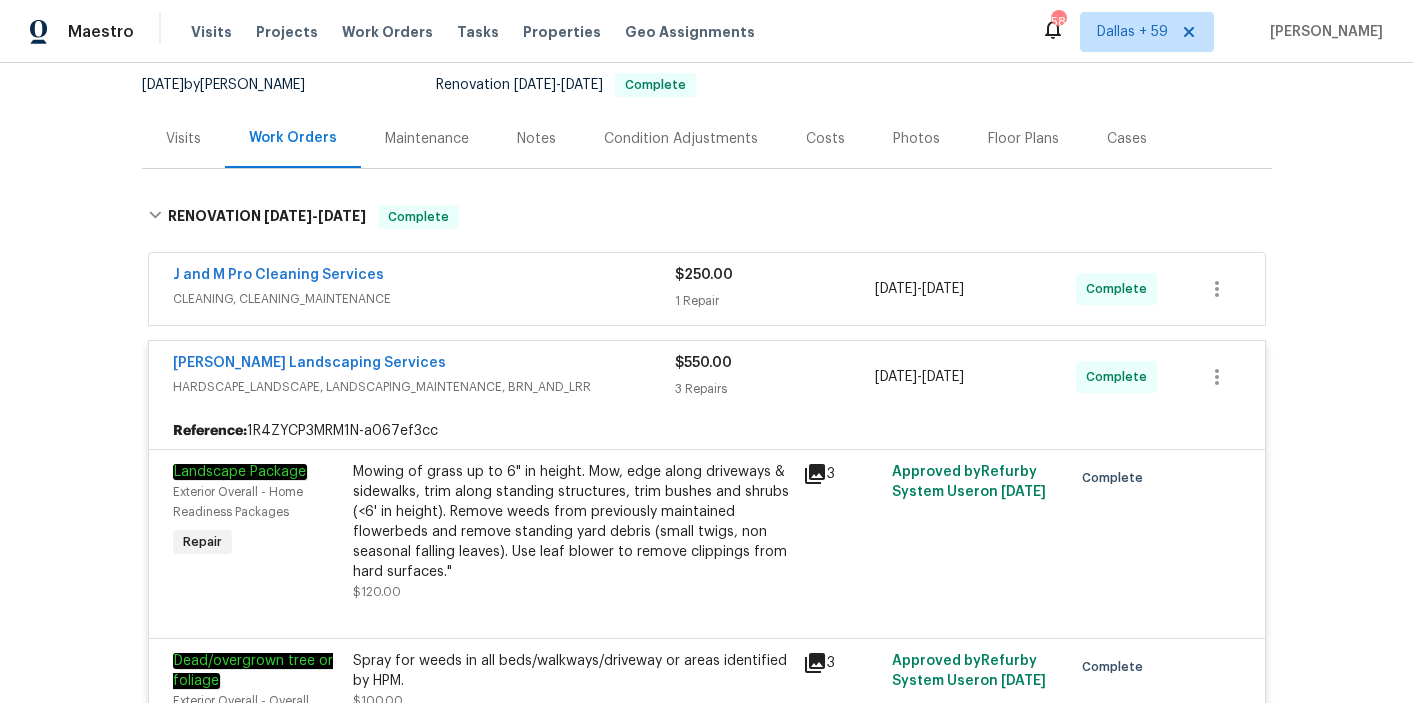 click on "J and M Pro Cleaning Services" at bounding box center (424, 277) 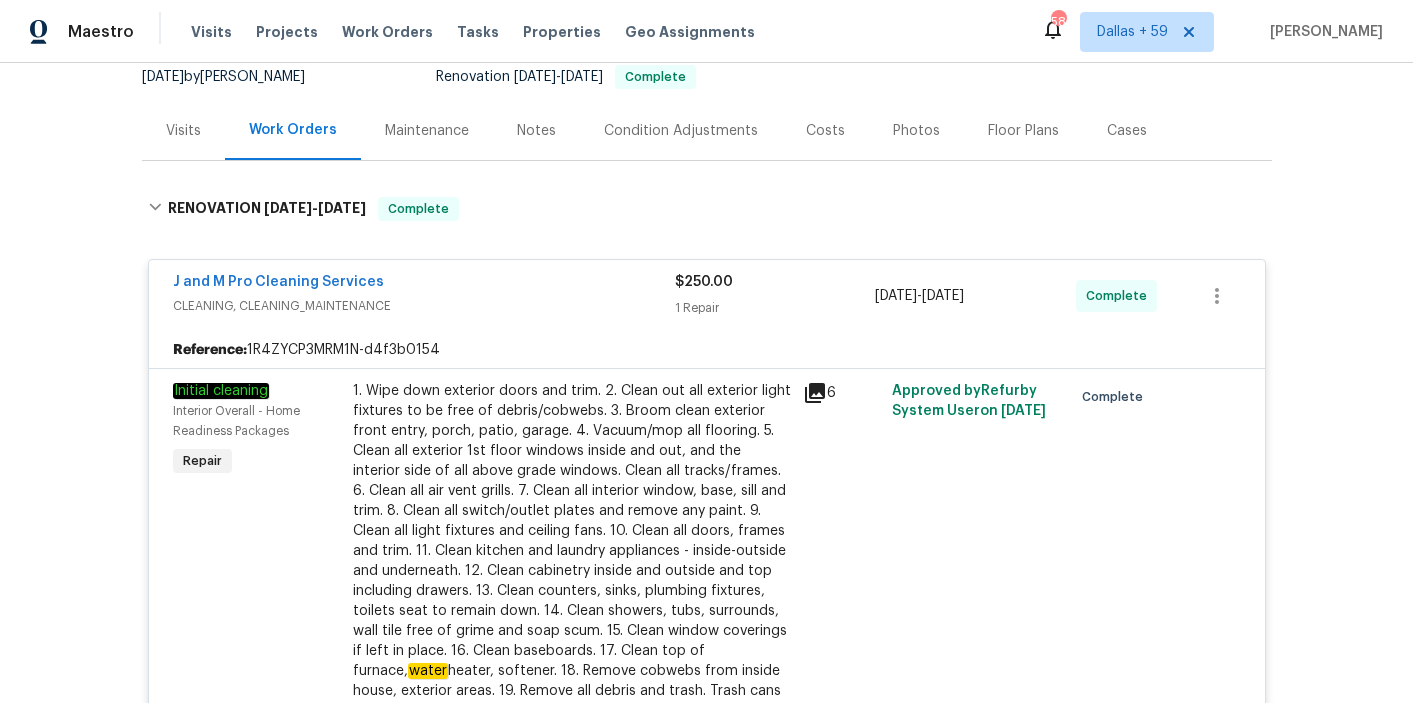 scroll, scrollTop: 0, scrollLeft: 0, axis: both 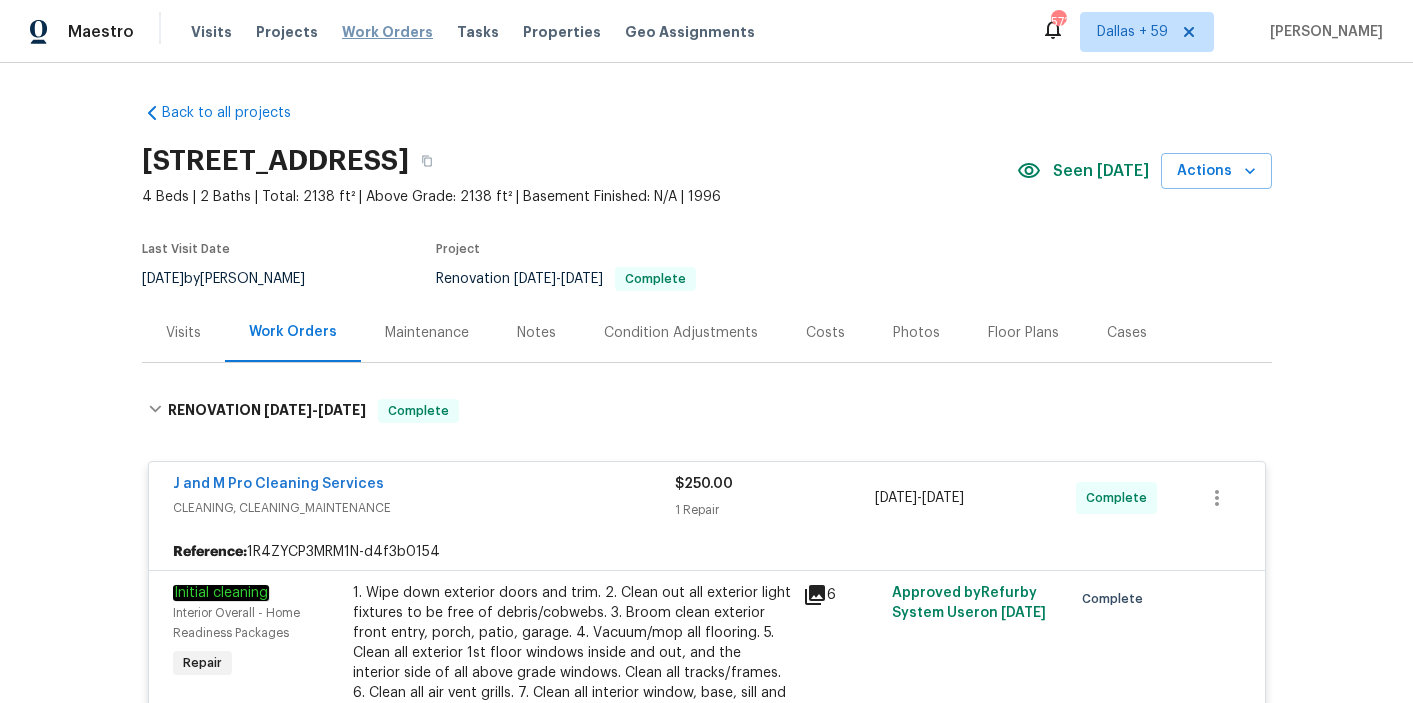 click on "Work Orders" at bounding box center [387, 32] 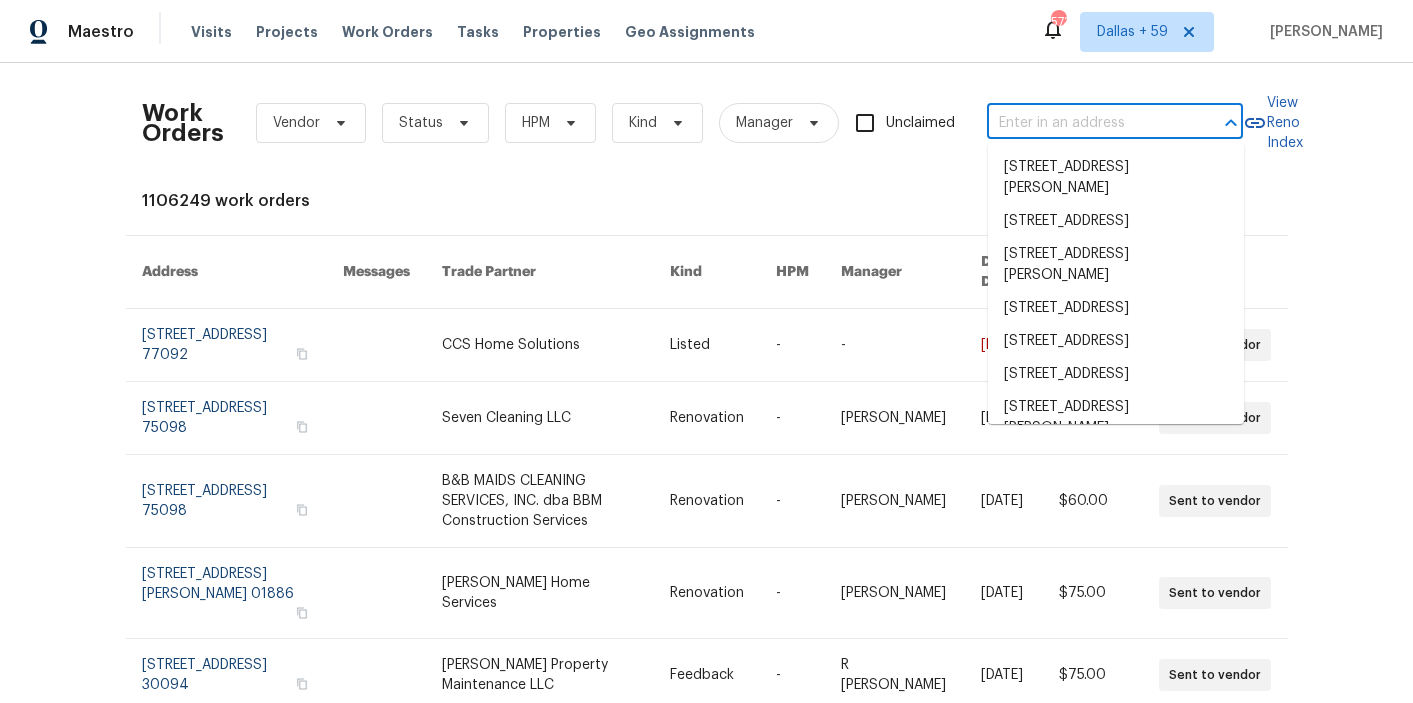 click at bounding box center [1087, 123] 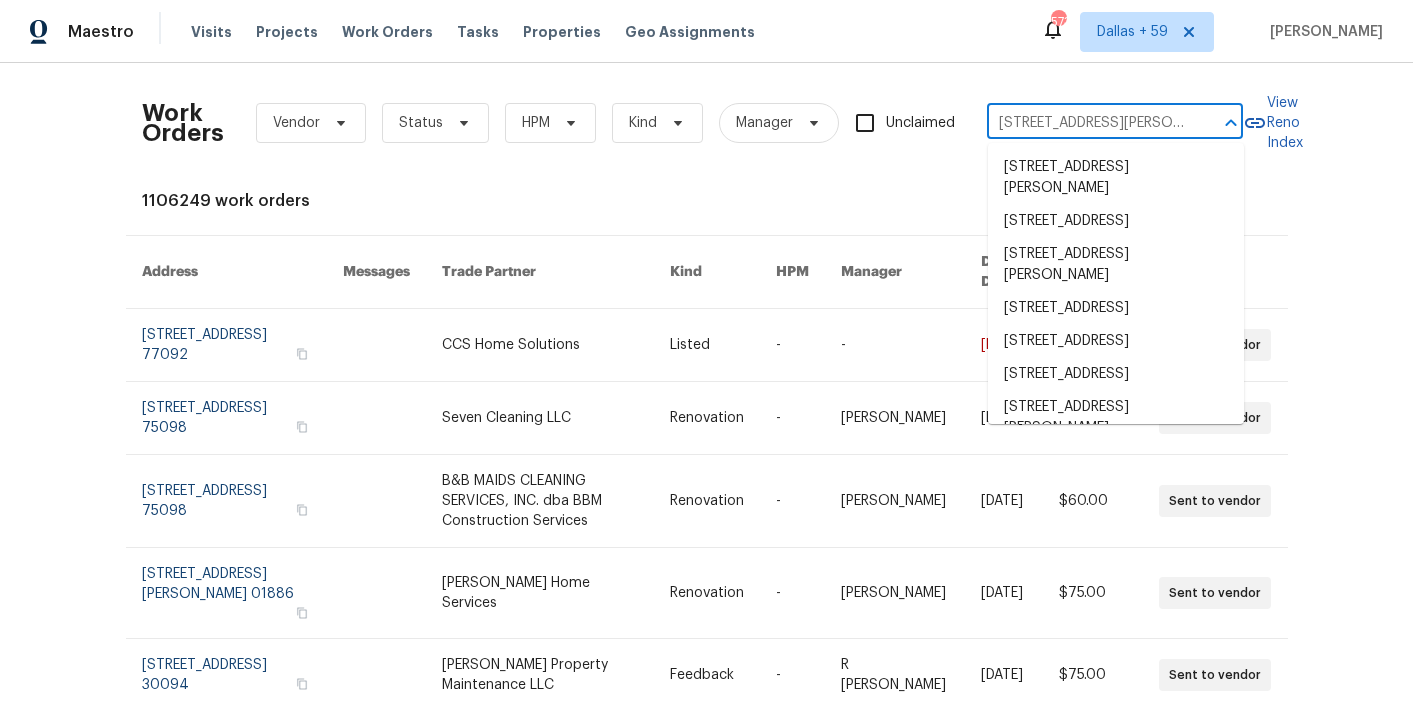 scroll, scrollTop: 0, scrollLeft: 69, axis: horizontal 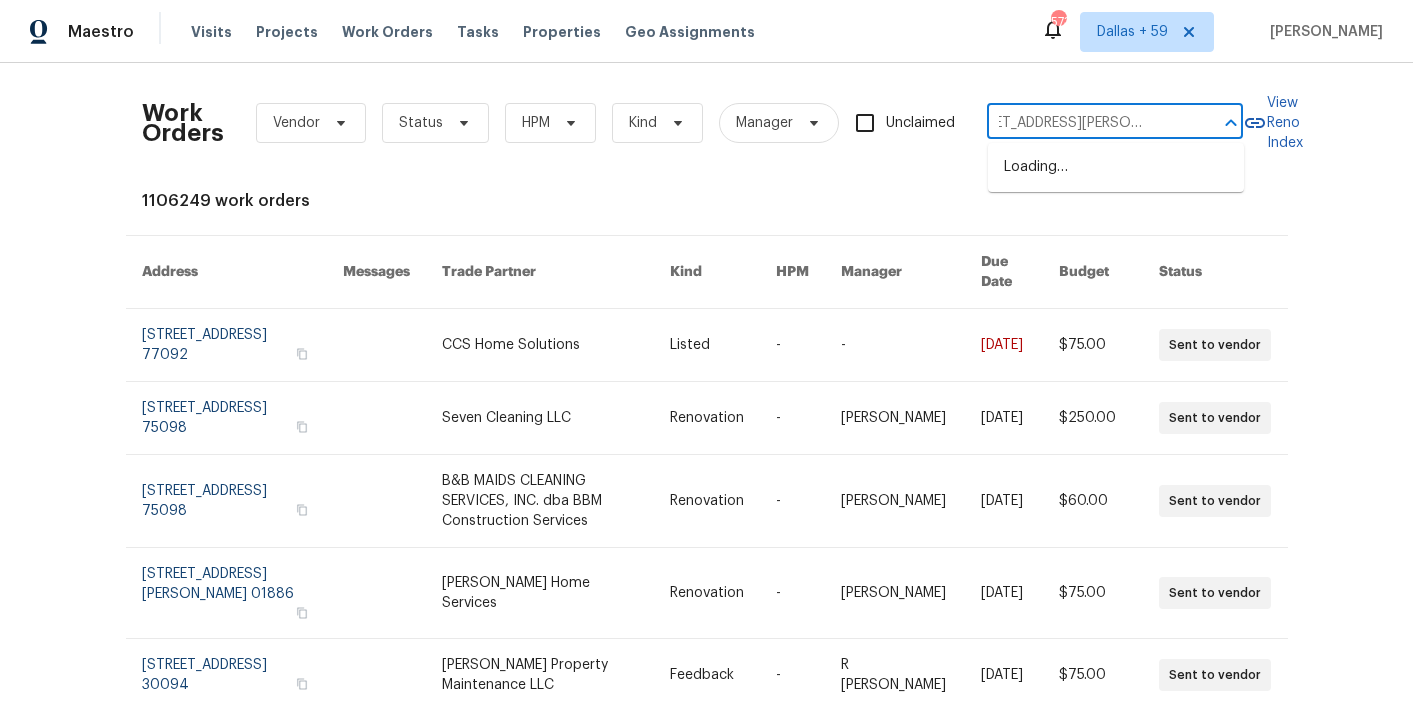 type on "[STREET_ADDRESS][PERSON_NAME]" 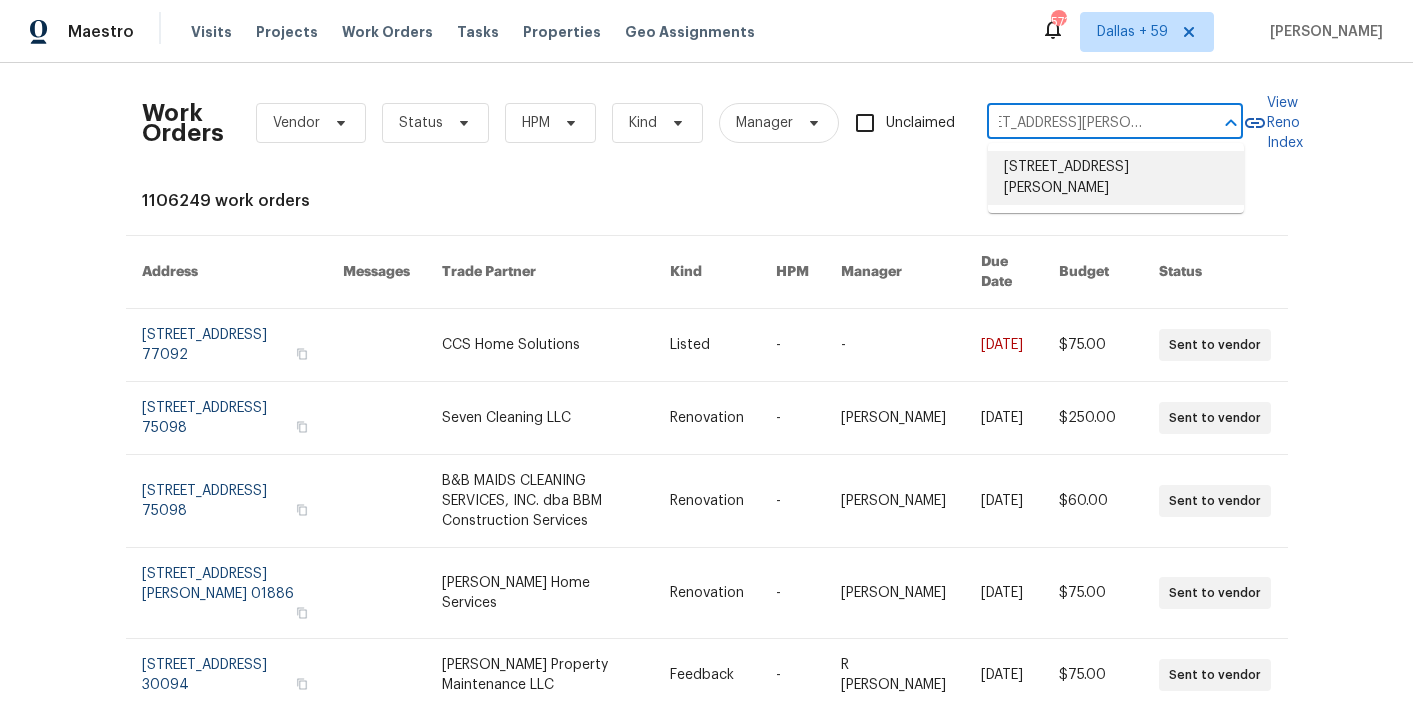 click on "[STREET_ADDRESS][PERSON_NAME]" at bounding box center [1116, 178] 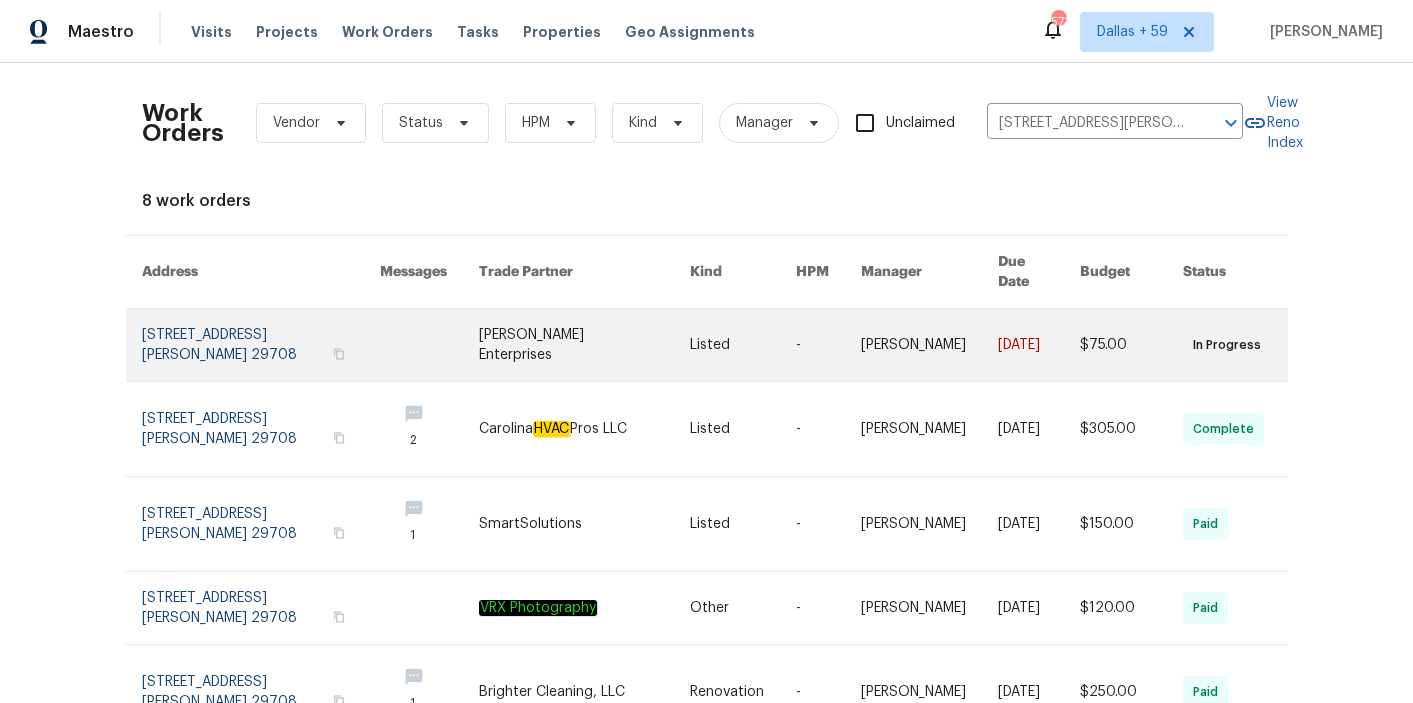 click at bounding box center [584, 345] 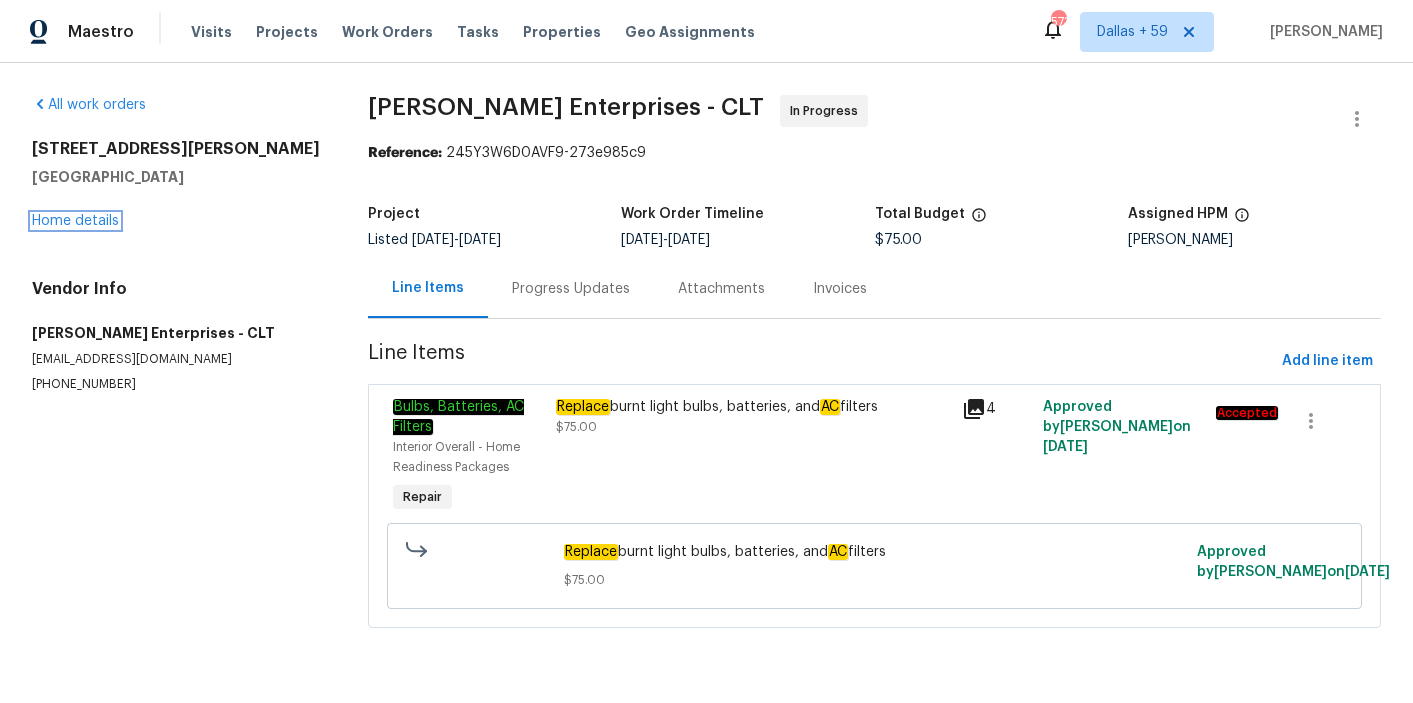 click on "Home details" at bounding box center [75, 221] 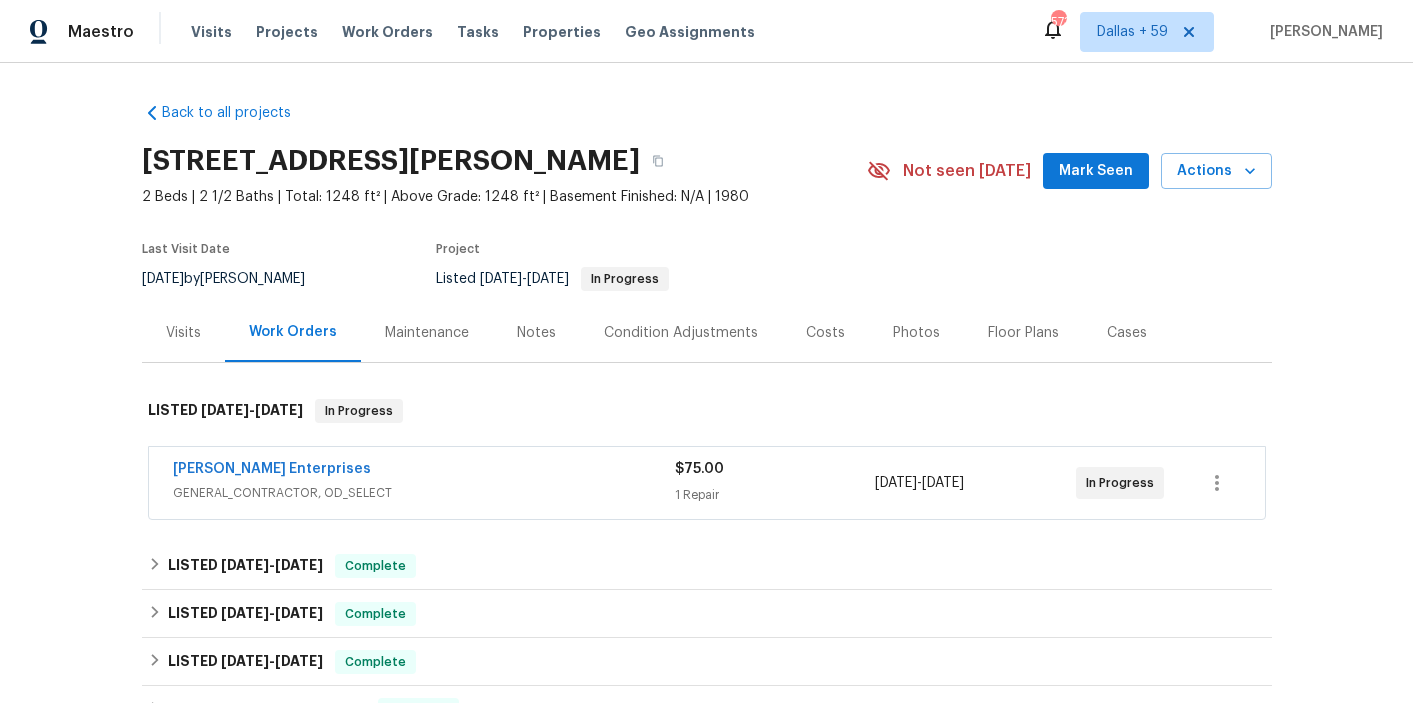 click on "[PERSON_NAME] Enterprises" at bounding box center [424, 471] 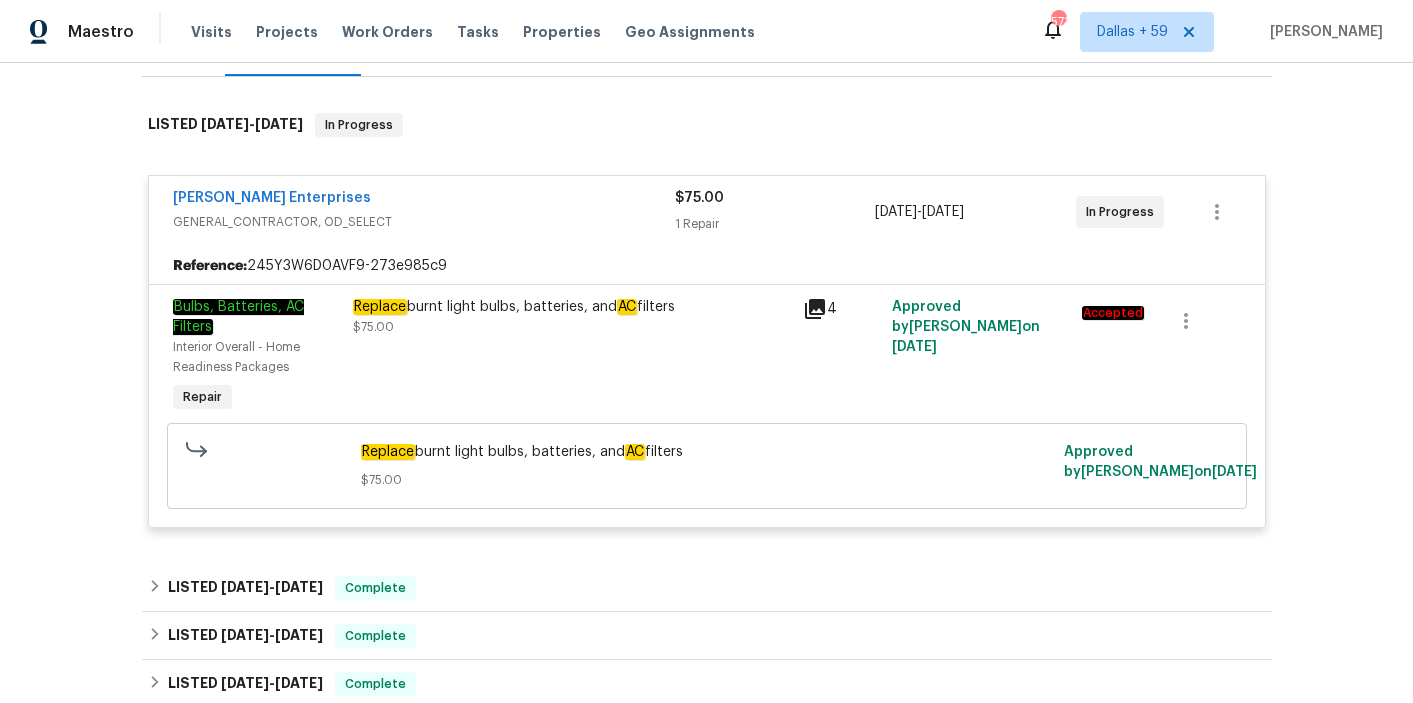 scroll, scrollTop: 542, scrollLeft: 0, axis: vertical 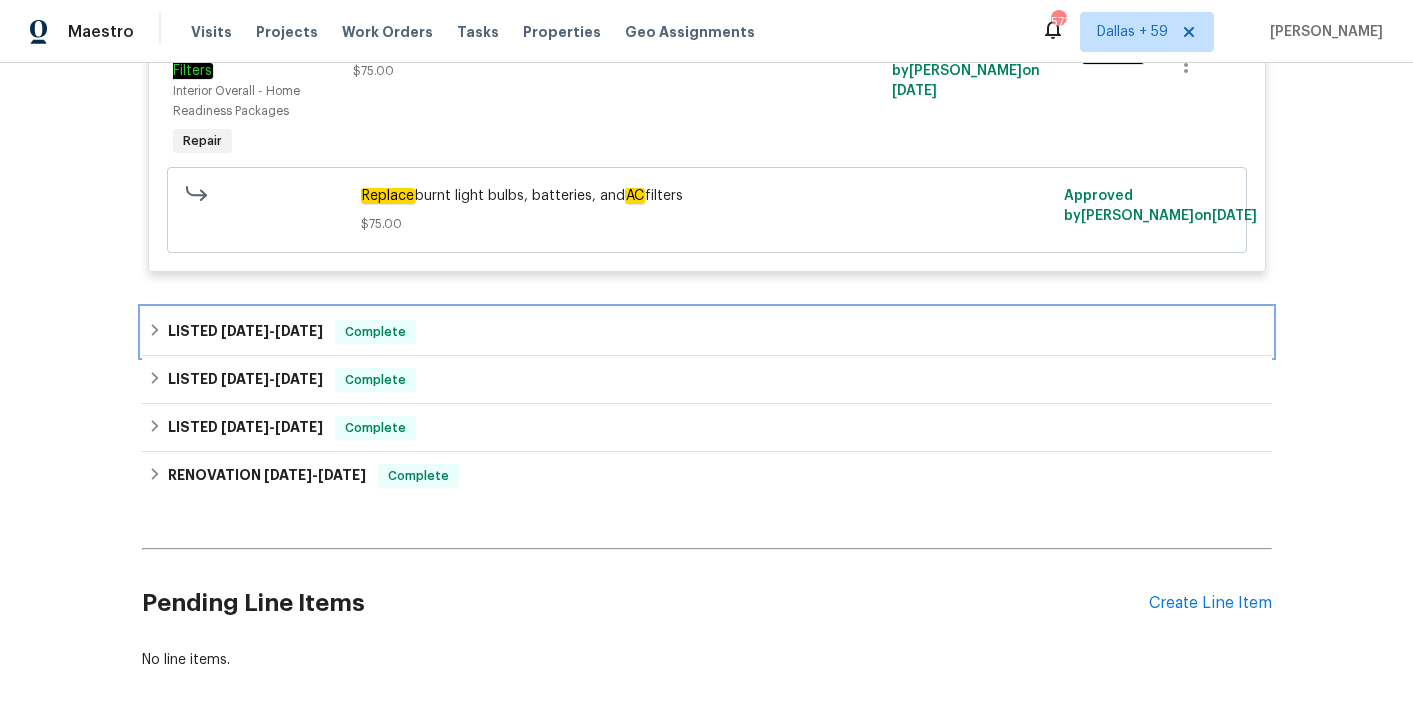 click on "LISTED   [DATE]  -  [DATE] Complete" at bounding box center (707, 332) 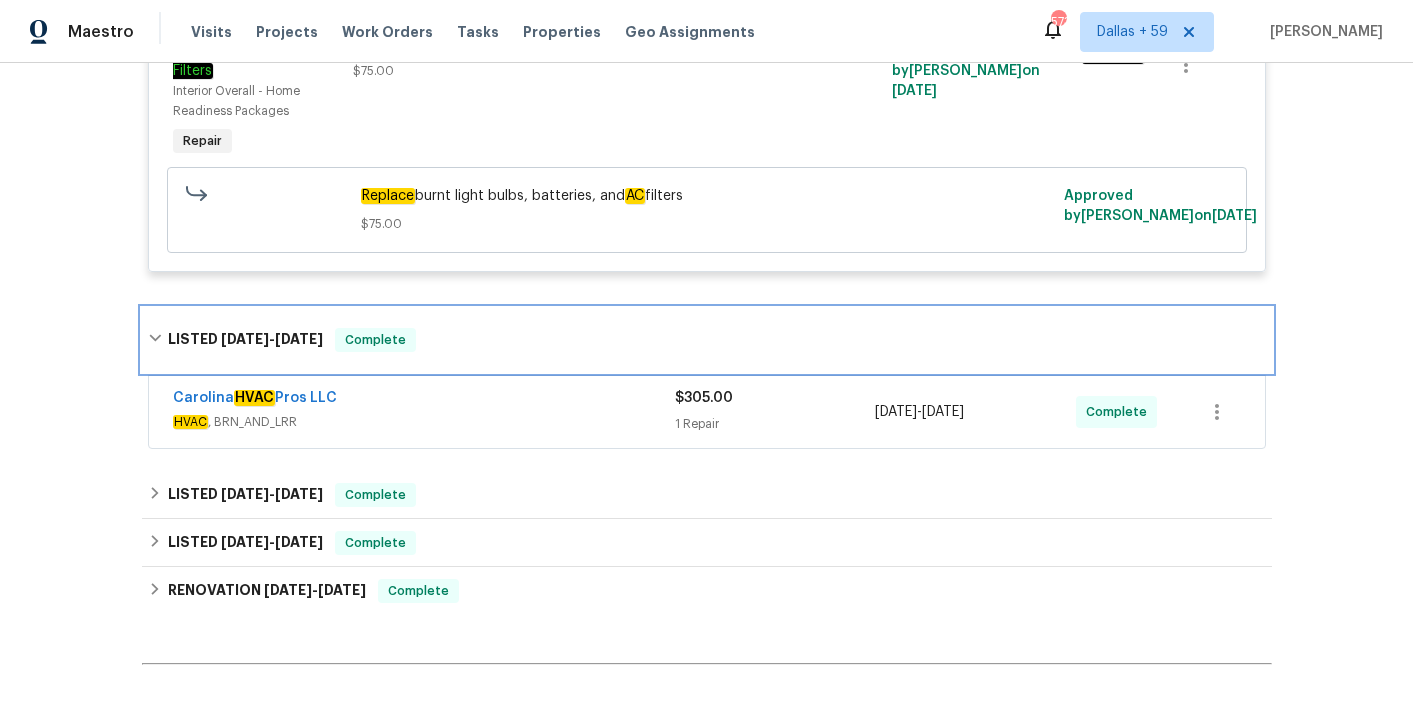 scroll, scrollTop: 629, scrollLeft: 0, axis: vertical 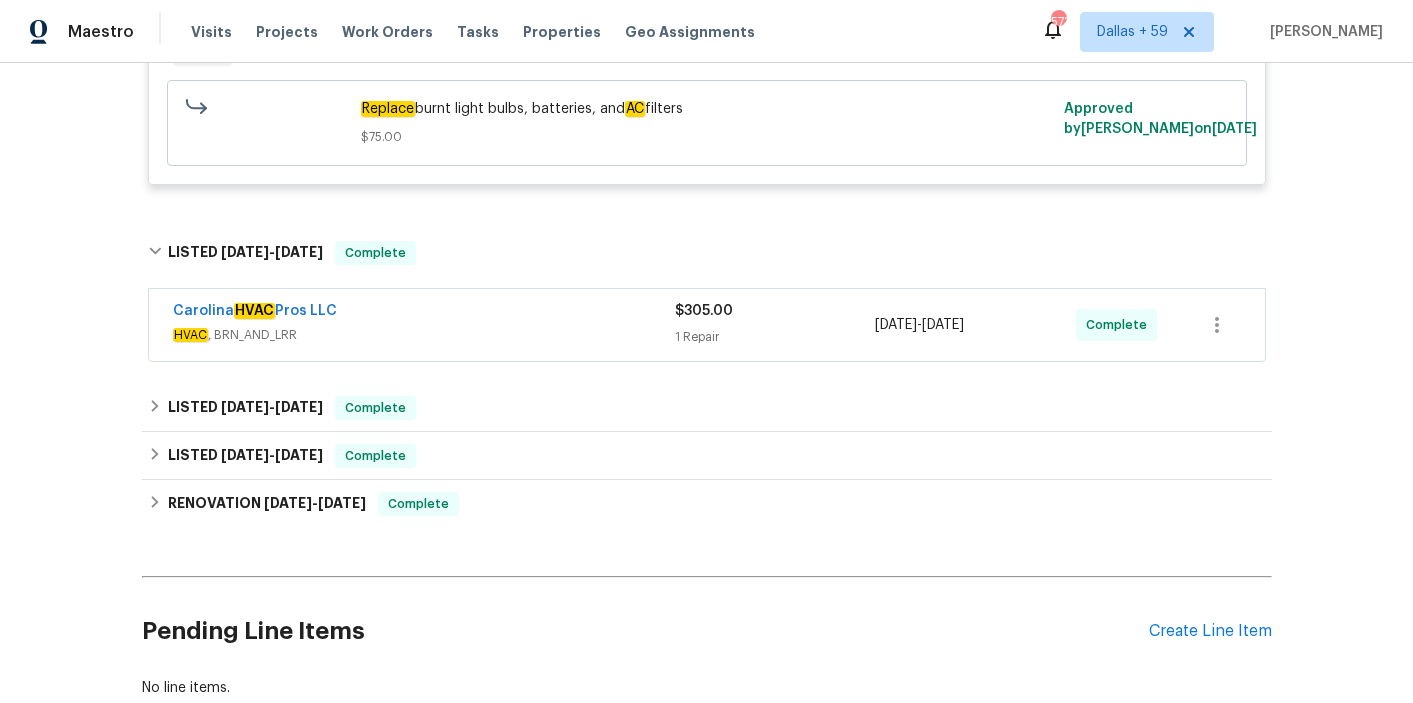 click on "Carolina  HVAC  Pros LLC" at bounding box center (424, 313) 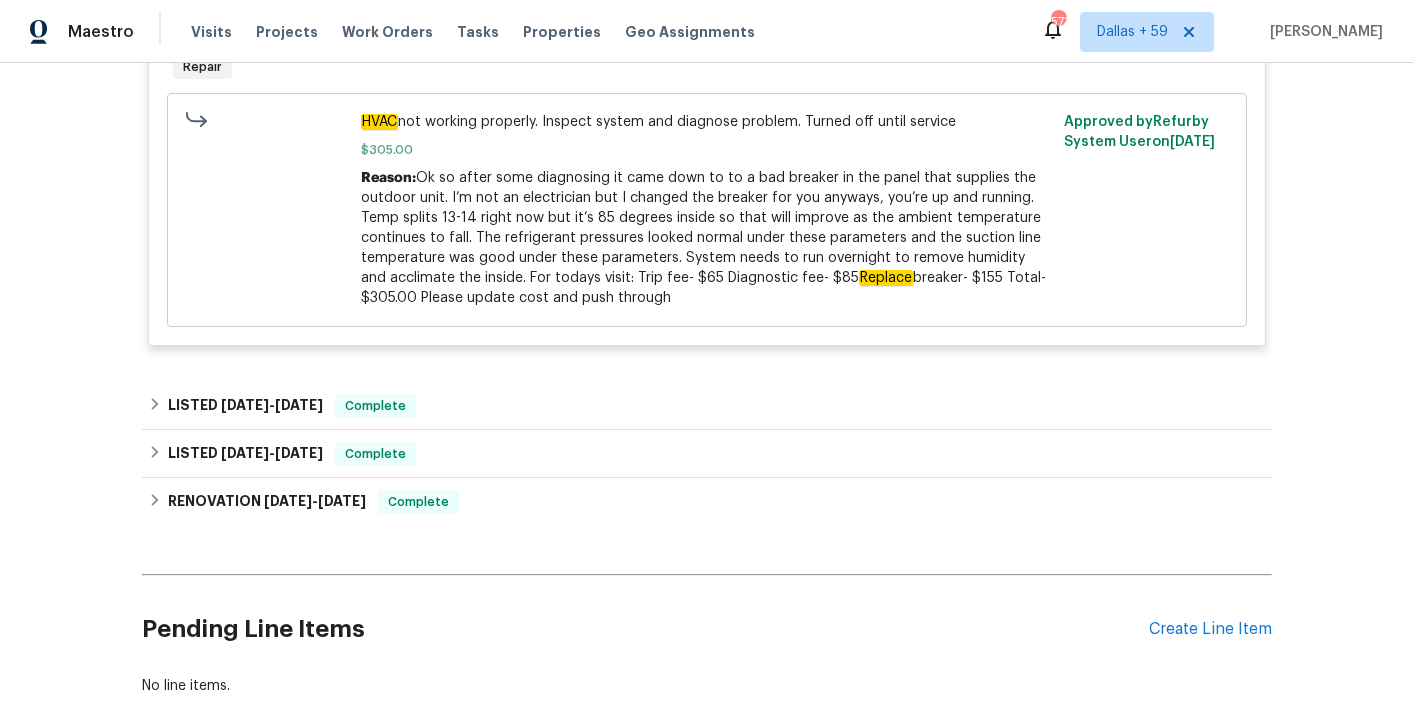 scroll, scrollTop: 1048, scrollLeft: 0, axis: vertical 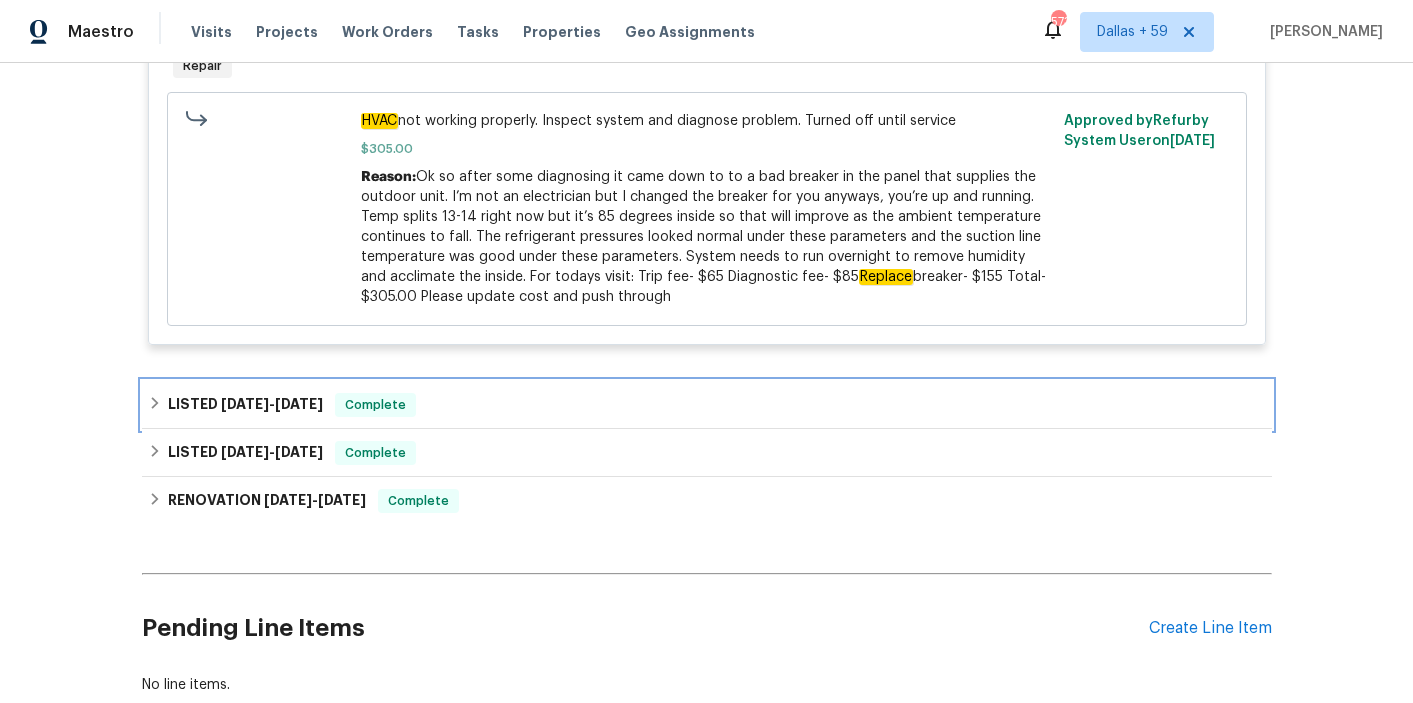 click on "LISTED   [DATE]  -  [DATE] Complete" at bounding box center [707, 405] 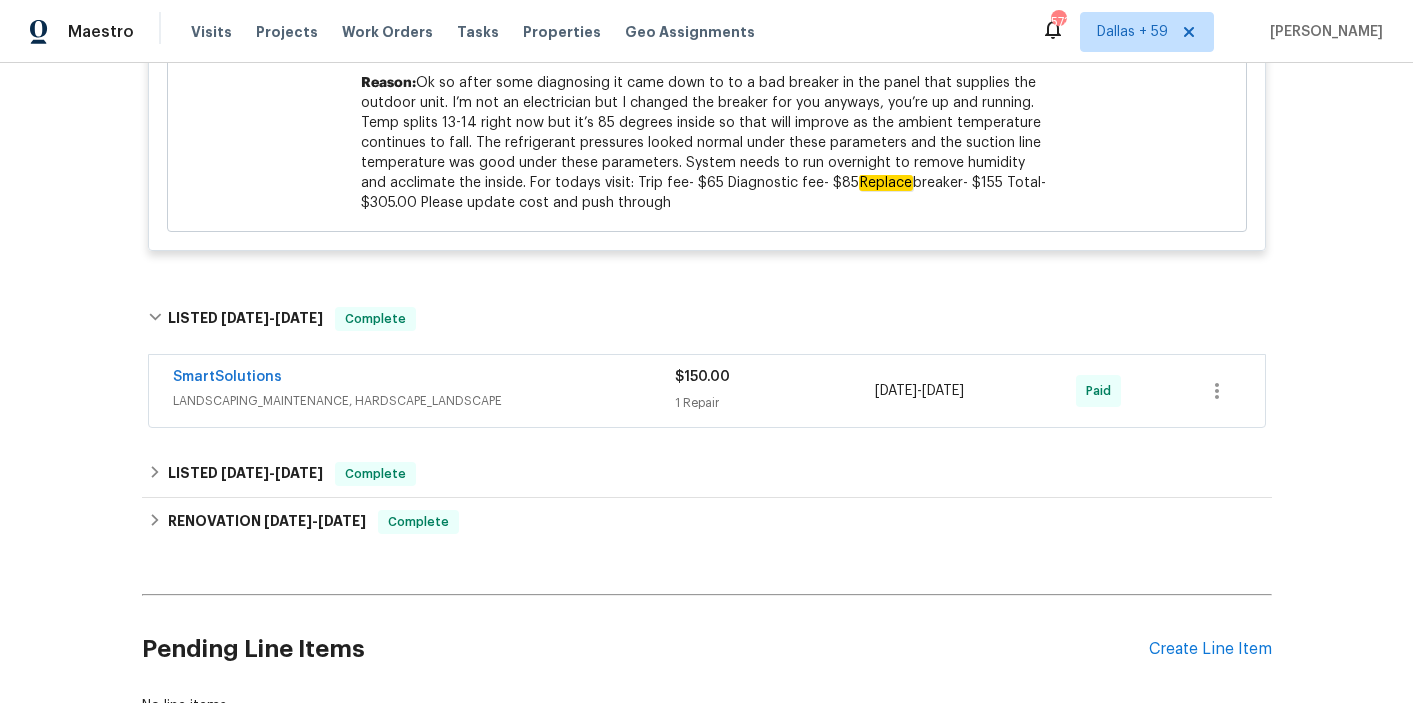 click on "SmartSolutions" at bounding box center (424, 379) 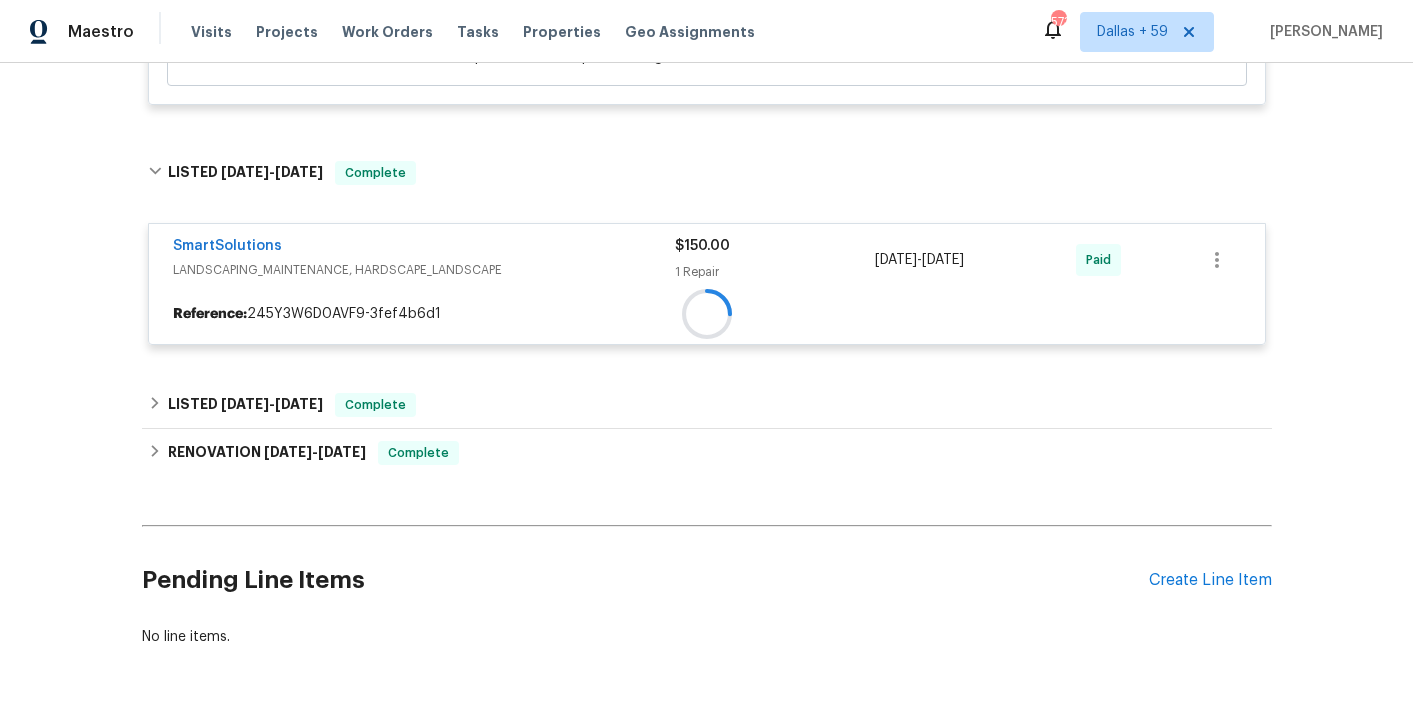 scroll, scrollTop: 1370, scrollLeft: 0, axis: vertical 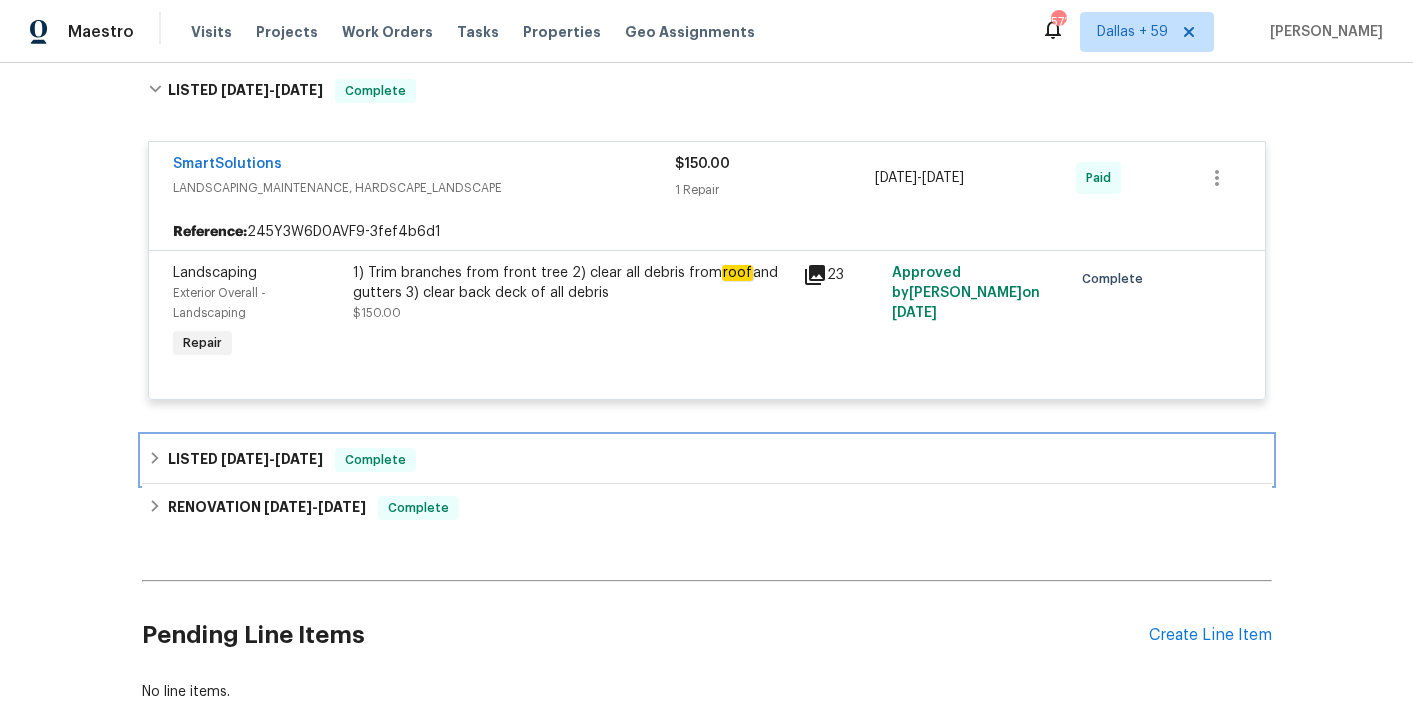 click on "LISTED   [DATE]  -  [DATE] Complete" at bounding box center [707, 460] 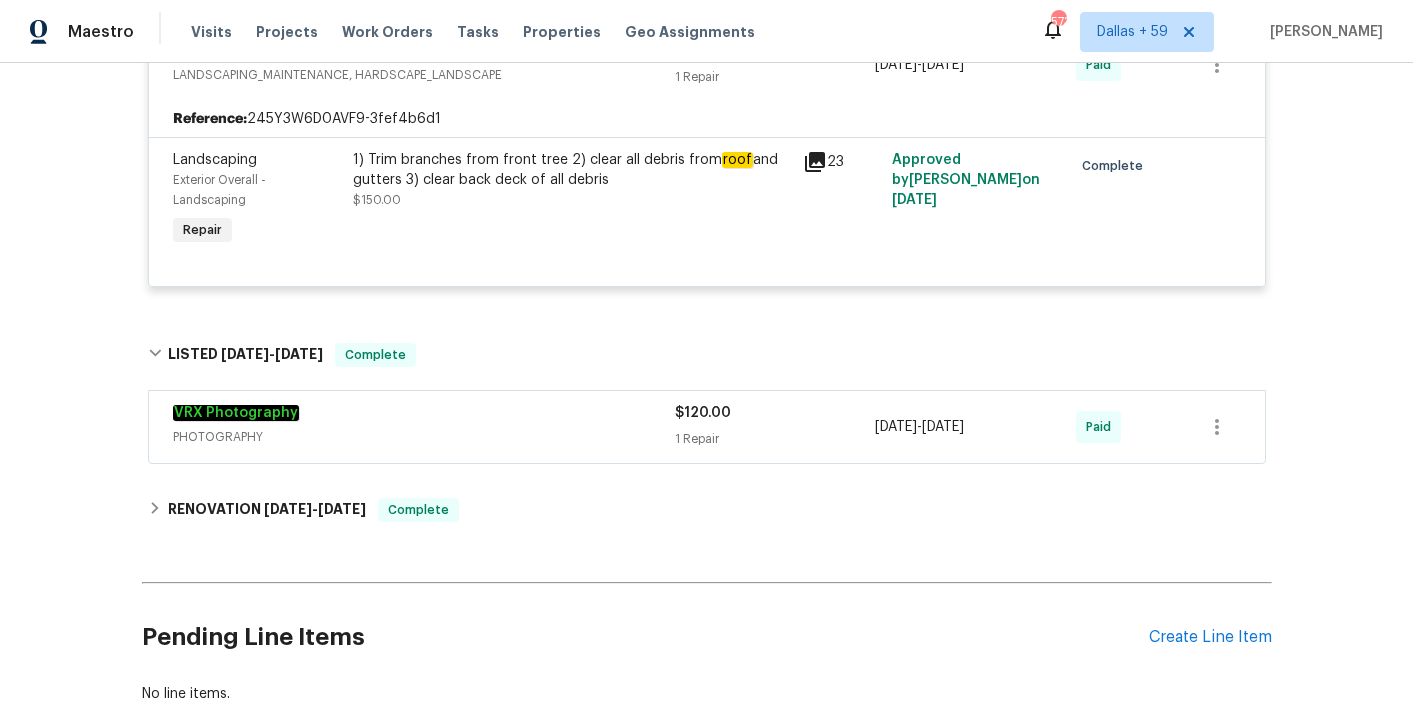 click on "PHOTOGRAPHY" at bounding box center [424, 437] 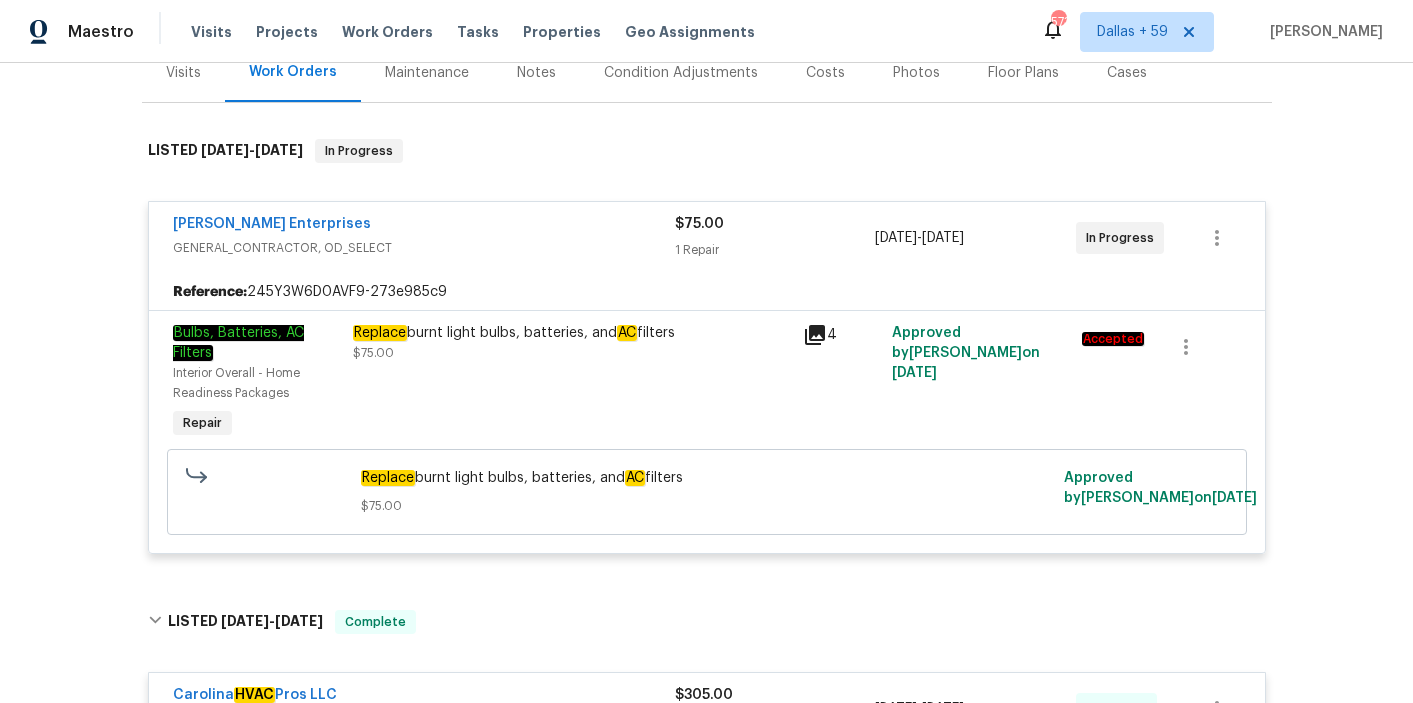 scroll, scrollTop: 195, scrollLeft: 0, axis: vertical 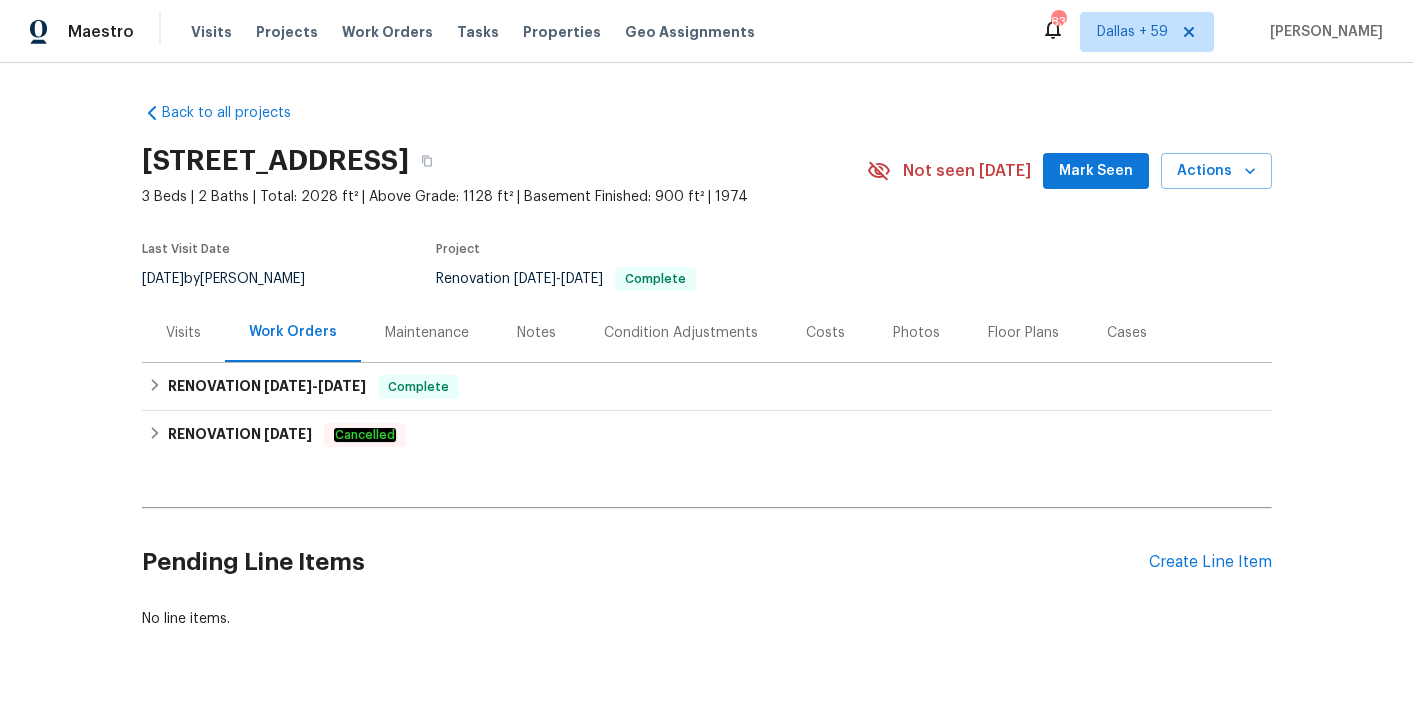 click on "Visits" at bounding box center (183, 333) 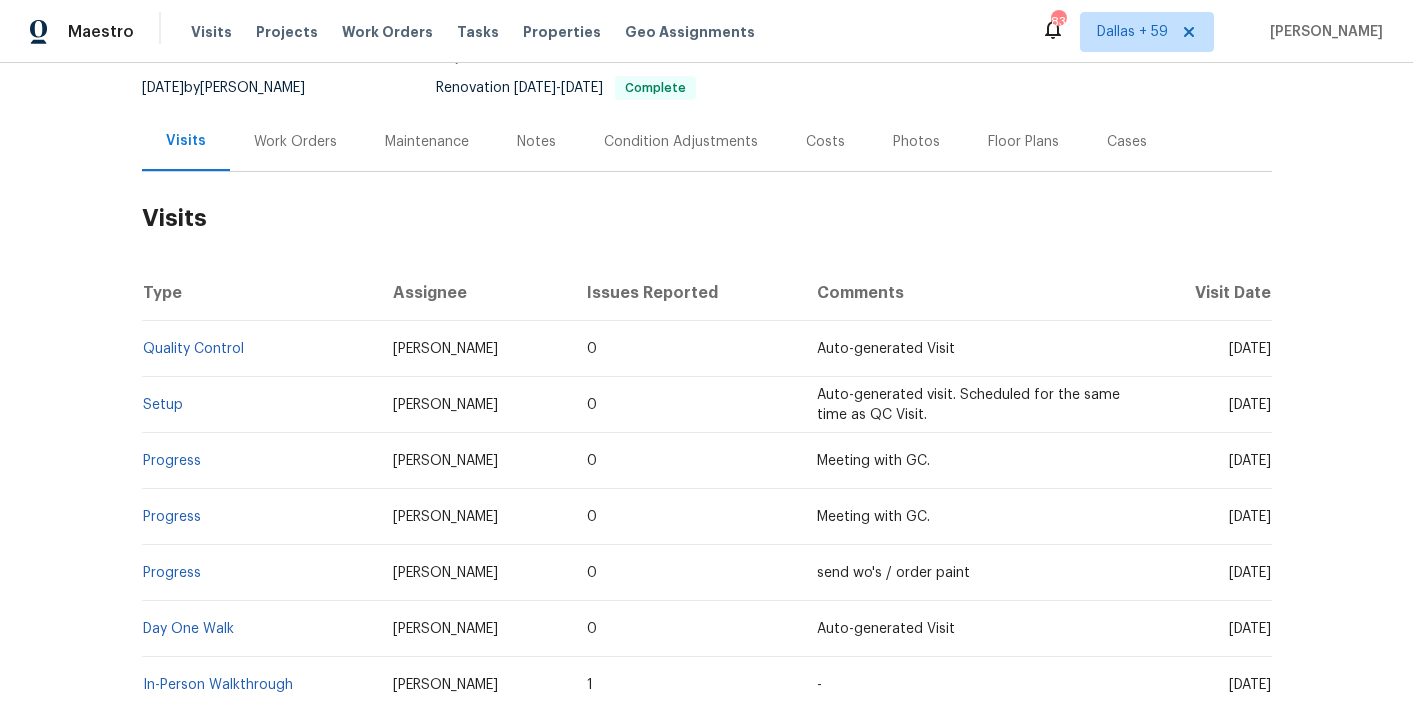 scroll, scrollTop: 344, scrollLeft: 0, axis: vertical 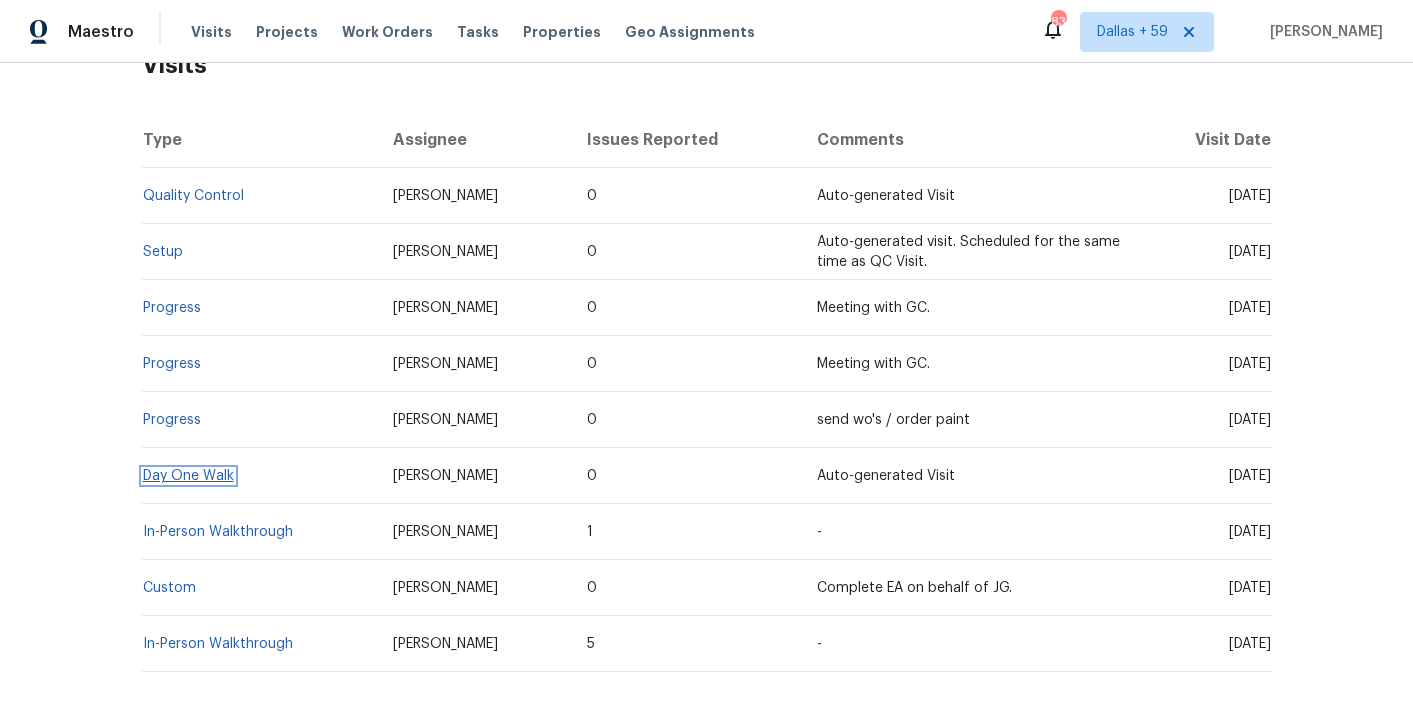 click on "Day One Walk" at bounding box center [188, 476] 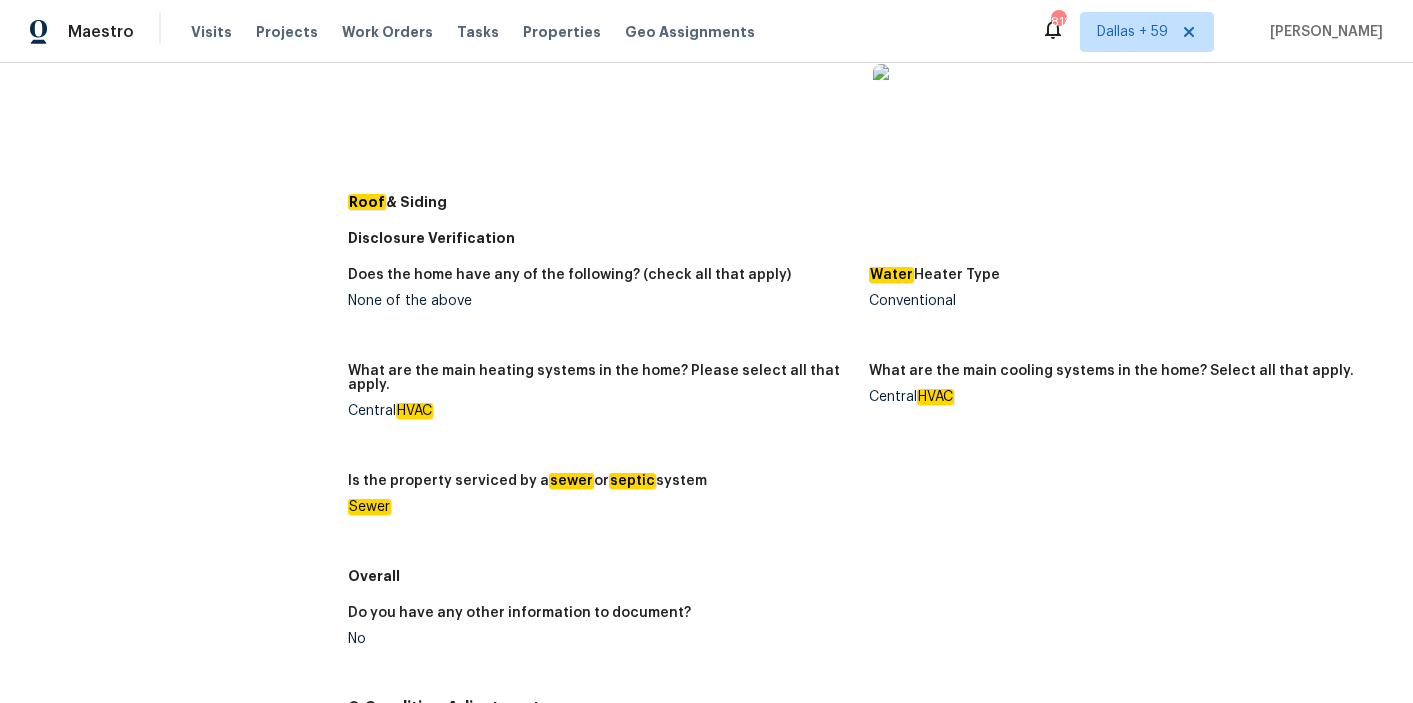 scroll, scrollTop: 0, scrollLeft: 0, axis: both 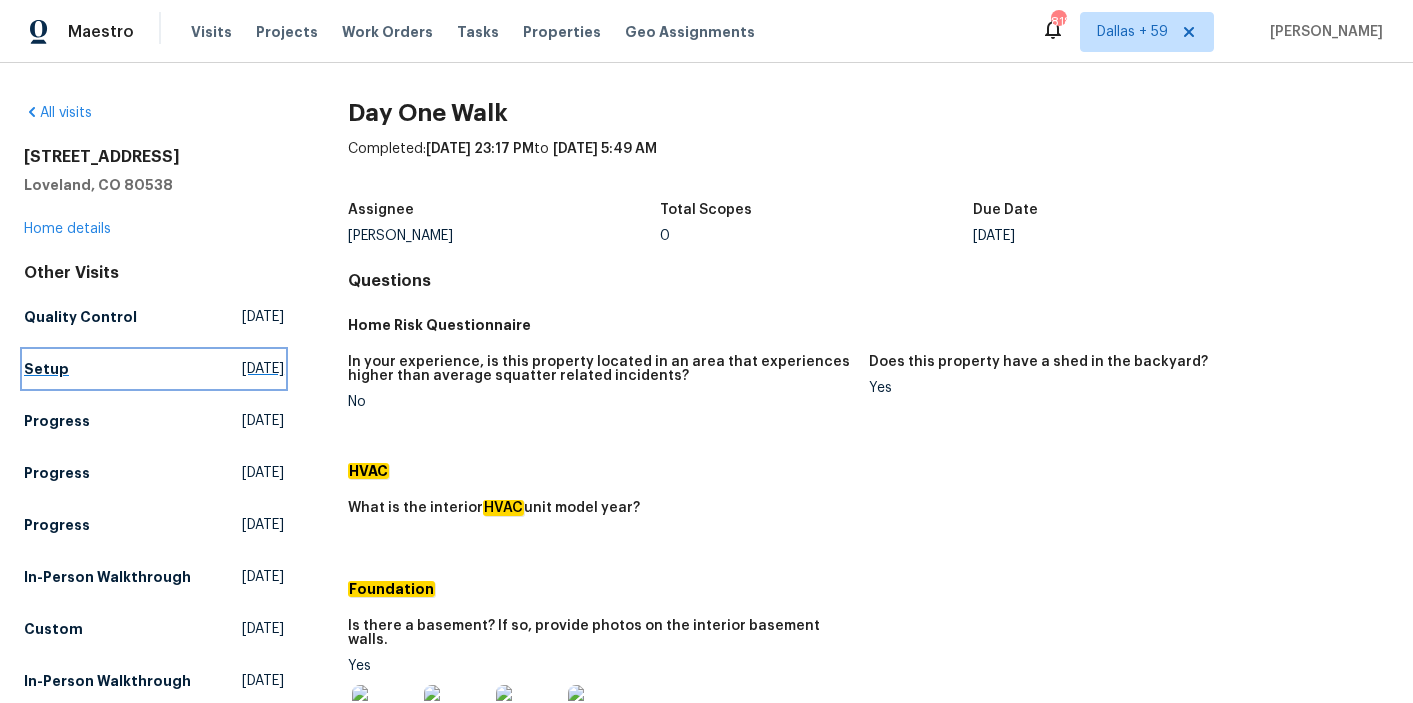 click on "Setup" at bounding box center (46, 369) 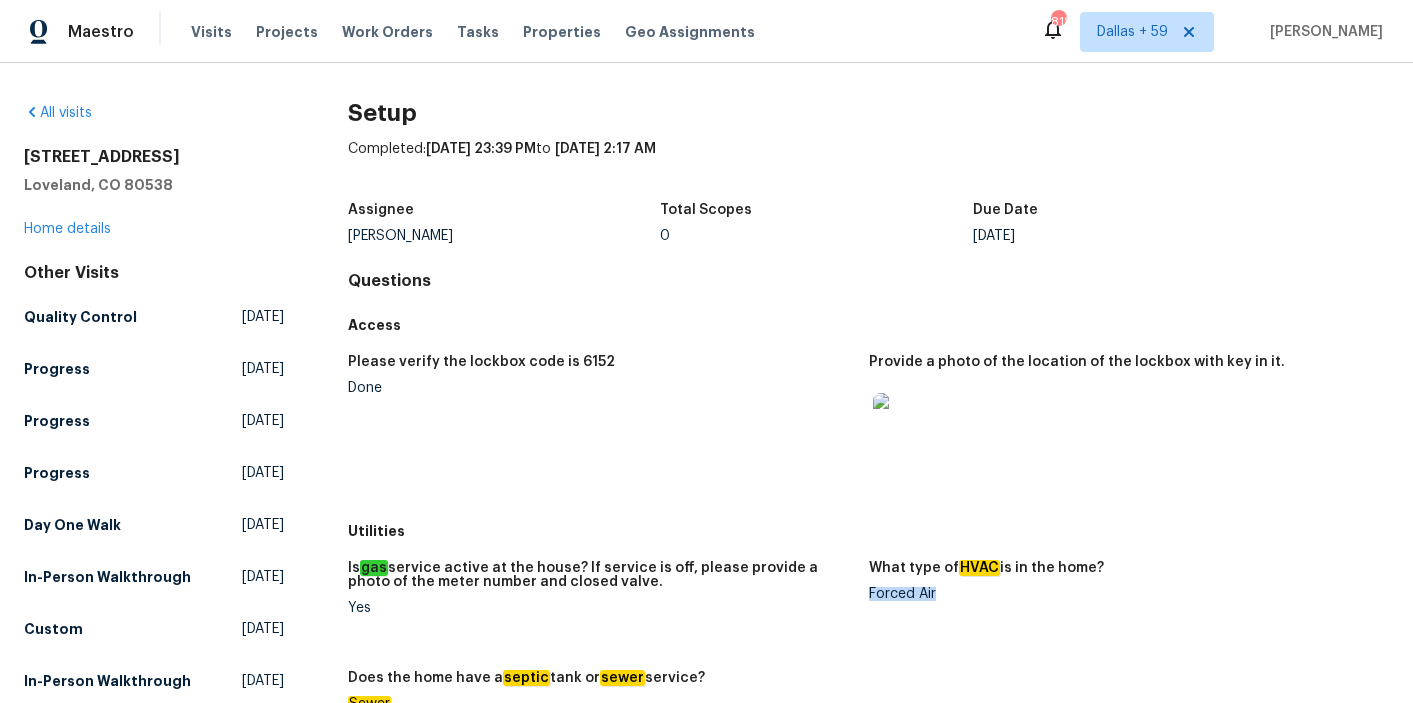 drag, startPoint x: 870, startPoint y: 594, endPoint x: 952, endPoint y: 596, distance: 82.02438 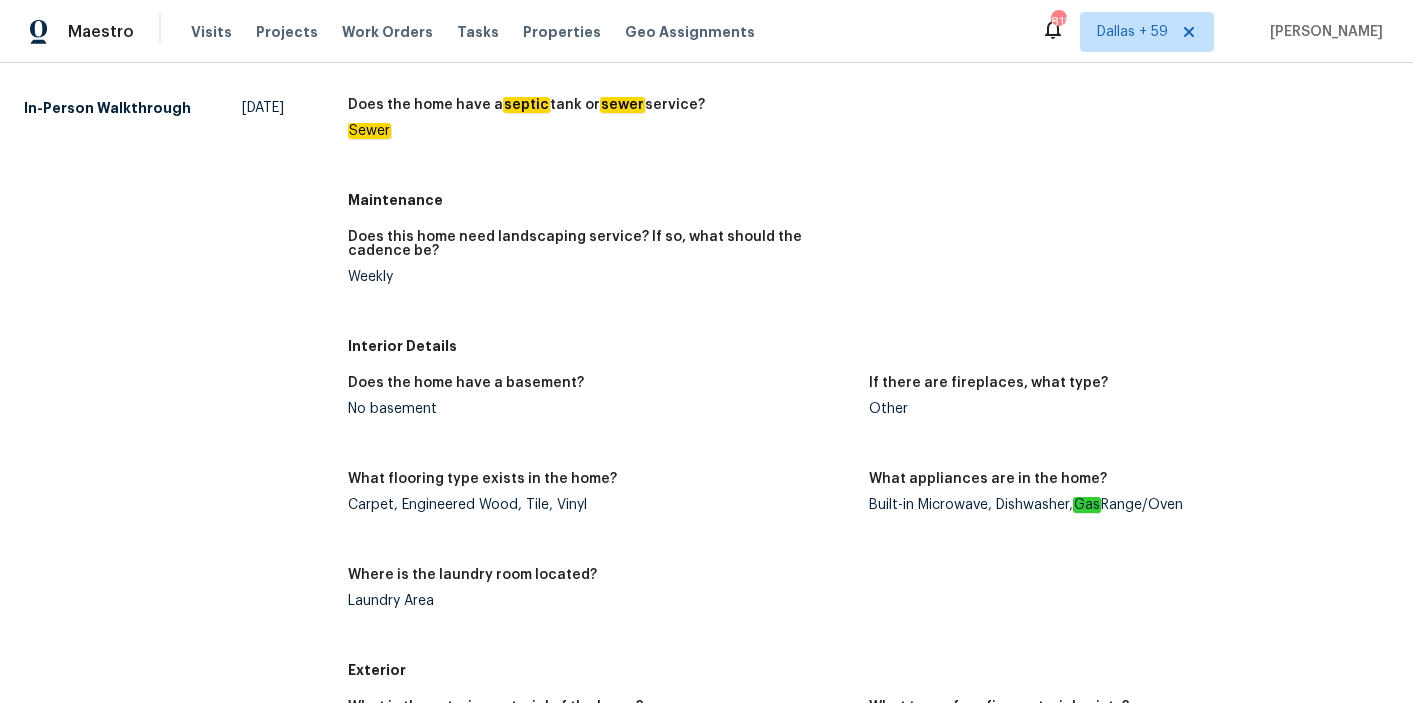 scroll, scrollTop: 0, scrollLeft: 0, axis: both 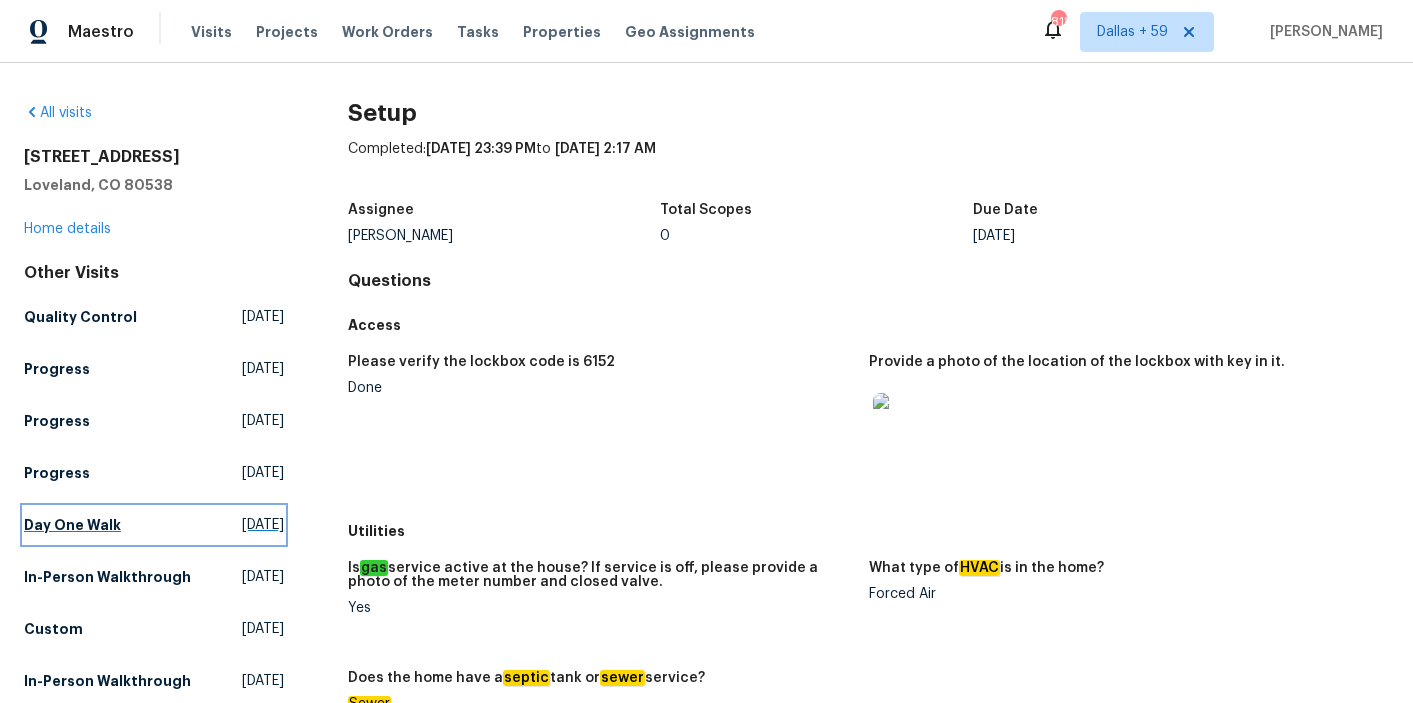 click on "Day One Walk Tue, Jul 01 2025" at bounding box center (154, 525) 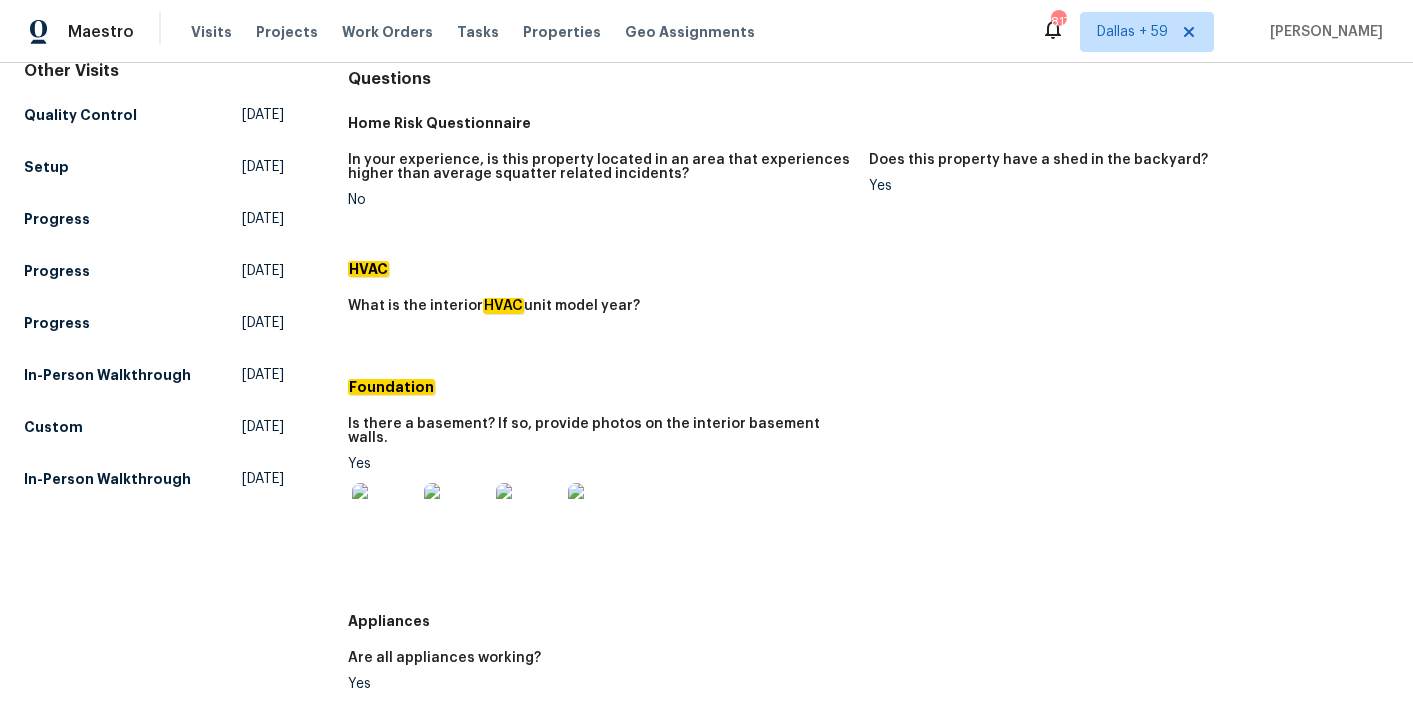 scroll, scrollTop: 595, scrollLeft: 0, axis: vertical 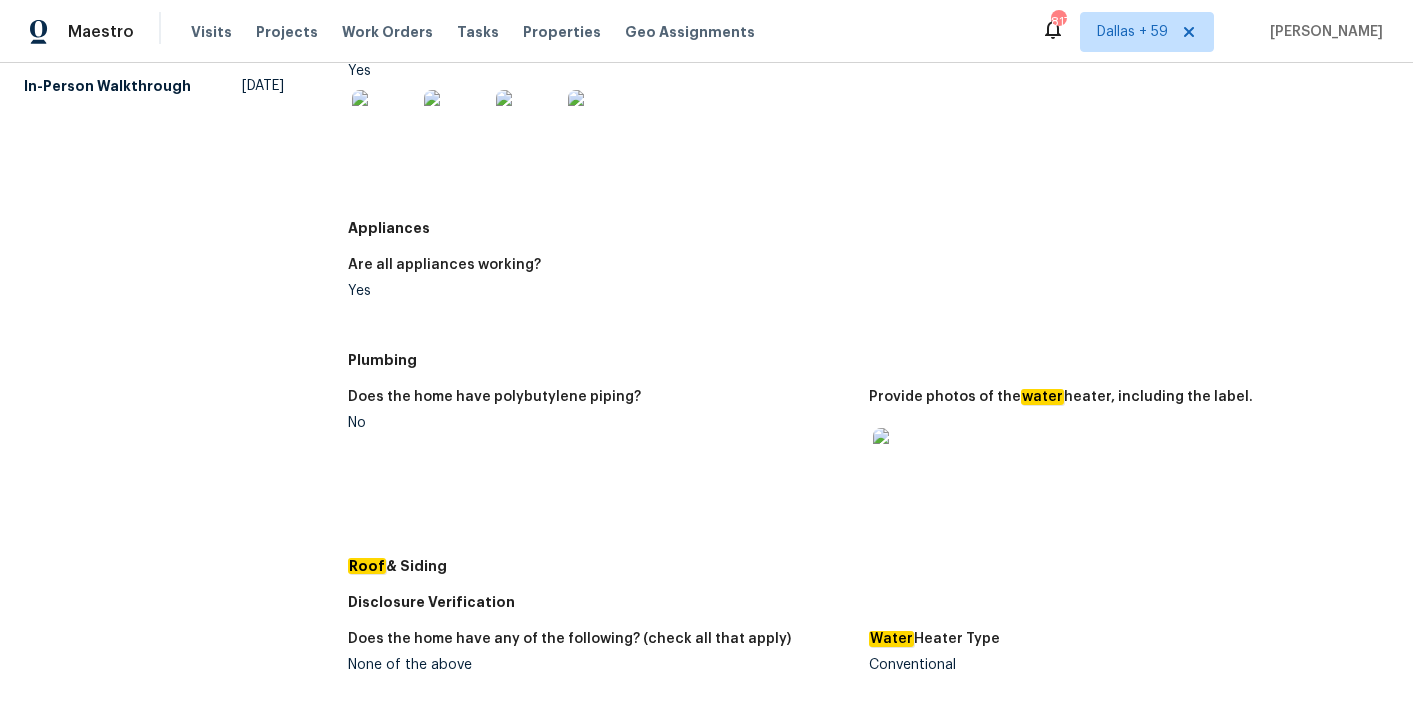 click at bounding box center [905, 460] 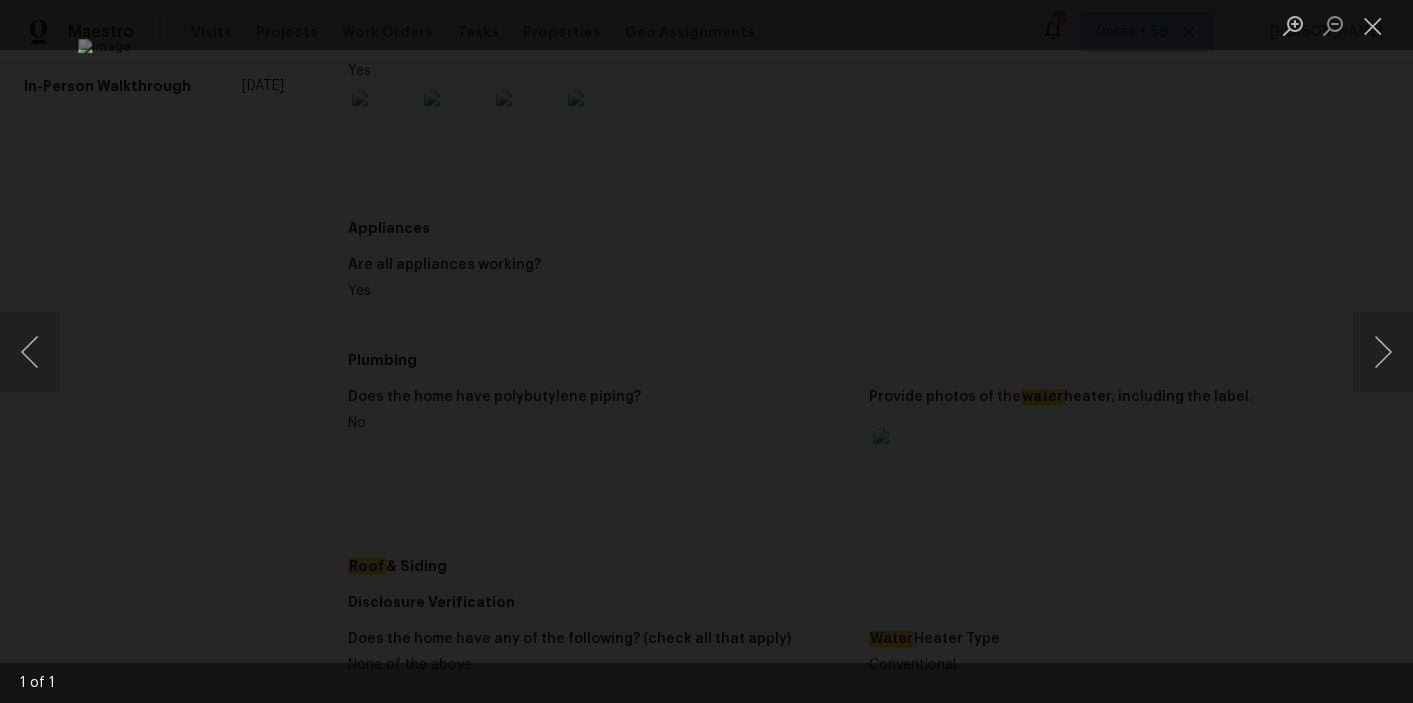 click at bounding box center [706, 351] 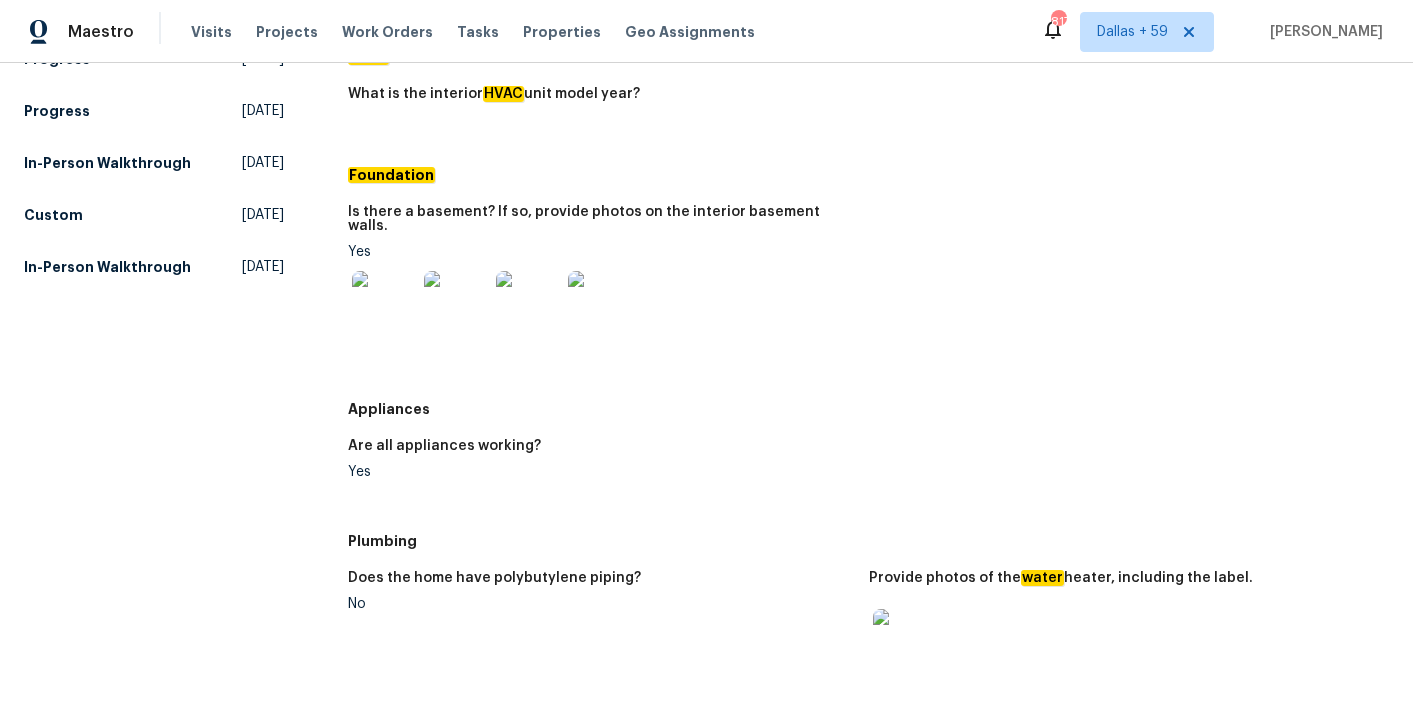 scroll, scrollTop: 260, scrollLeft: 0, axis: vertical 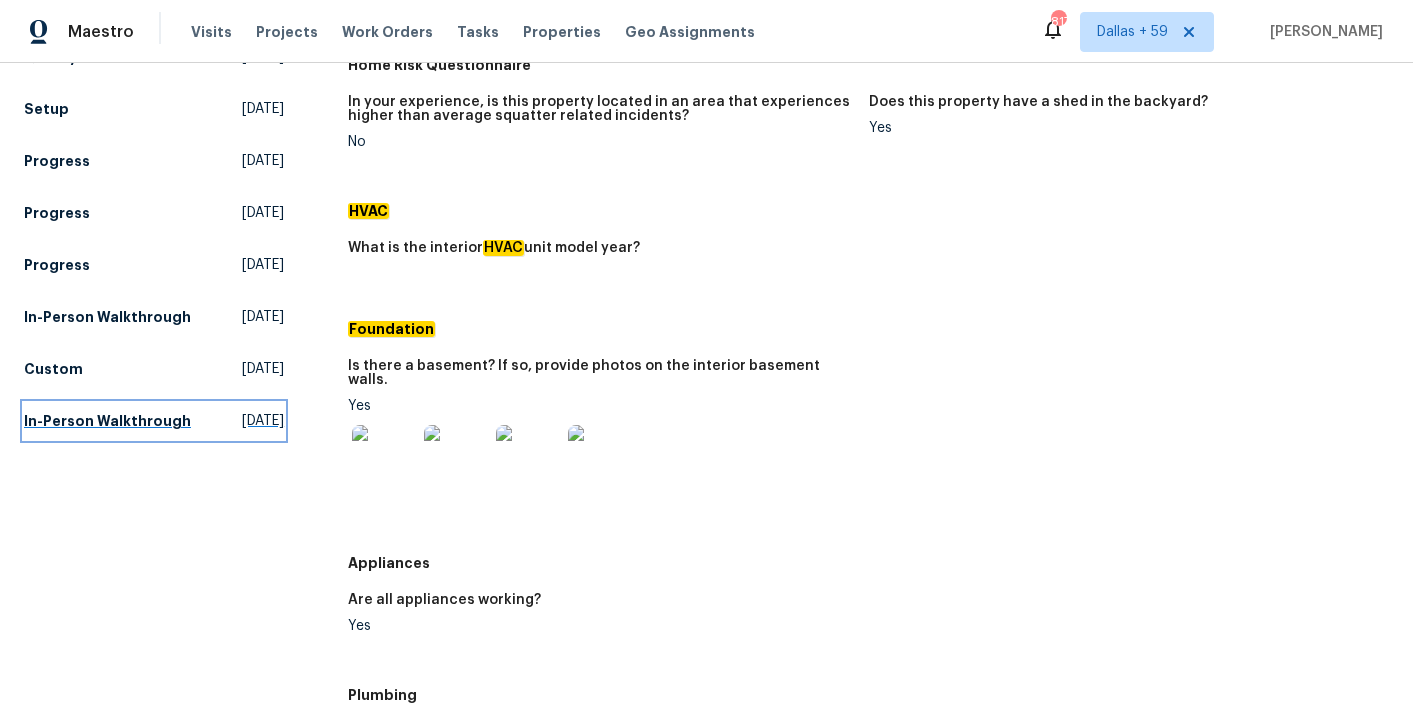 click on "In-Person Walkthrough" at bounding box center [107, 421] 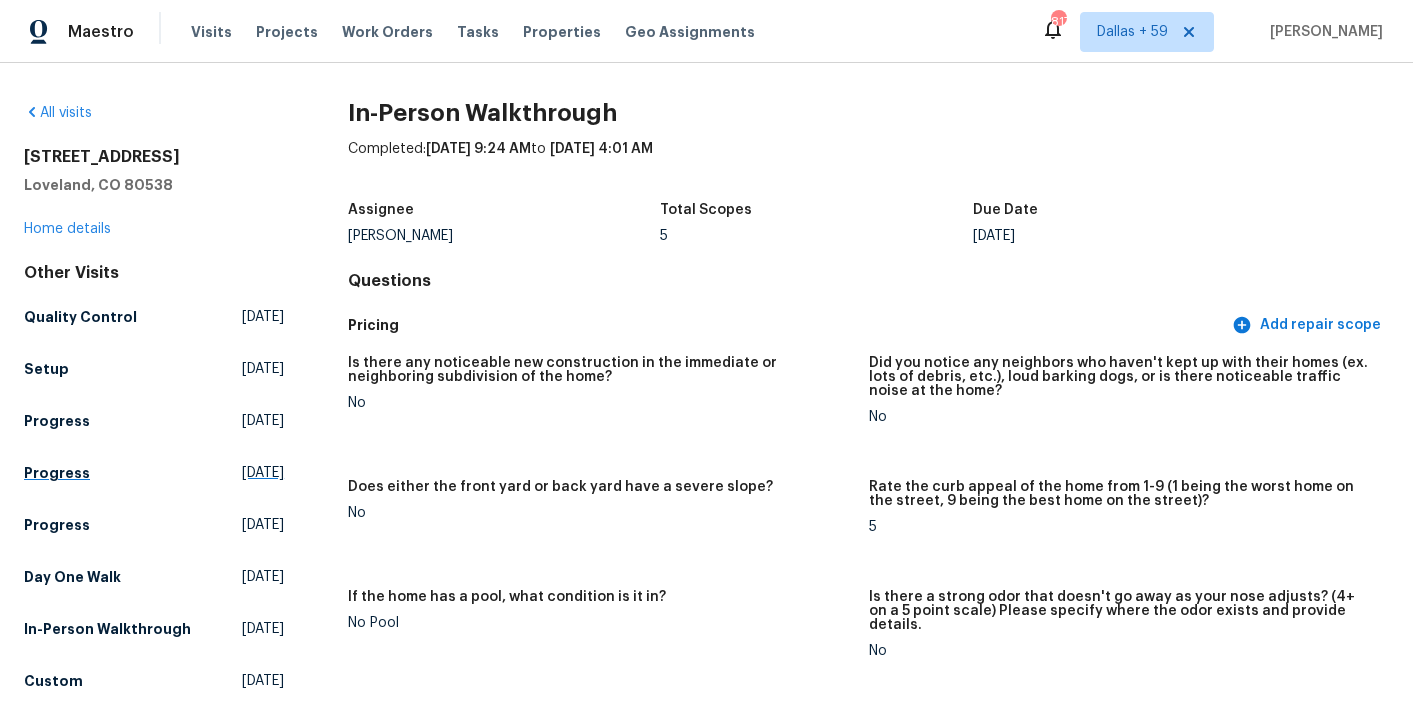 scroll, scrollTop: 268, scrollLeft: 0, axis: vertical 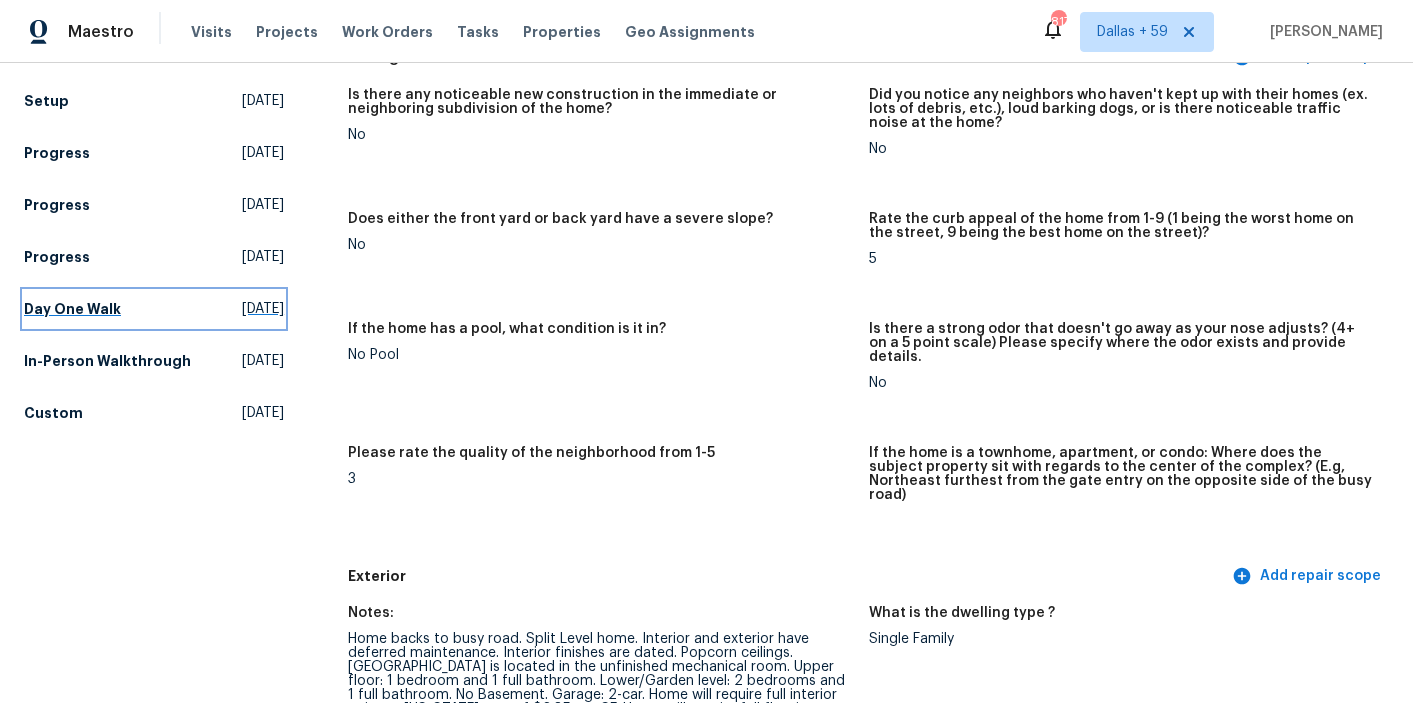 click on "Day One Walk" at bounding box center [72, 309] 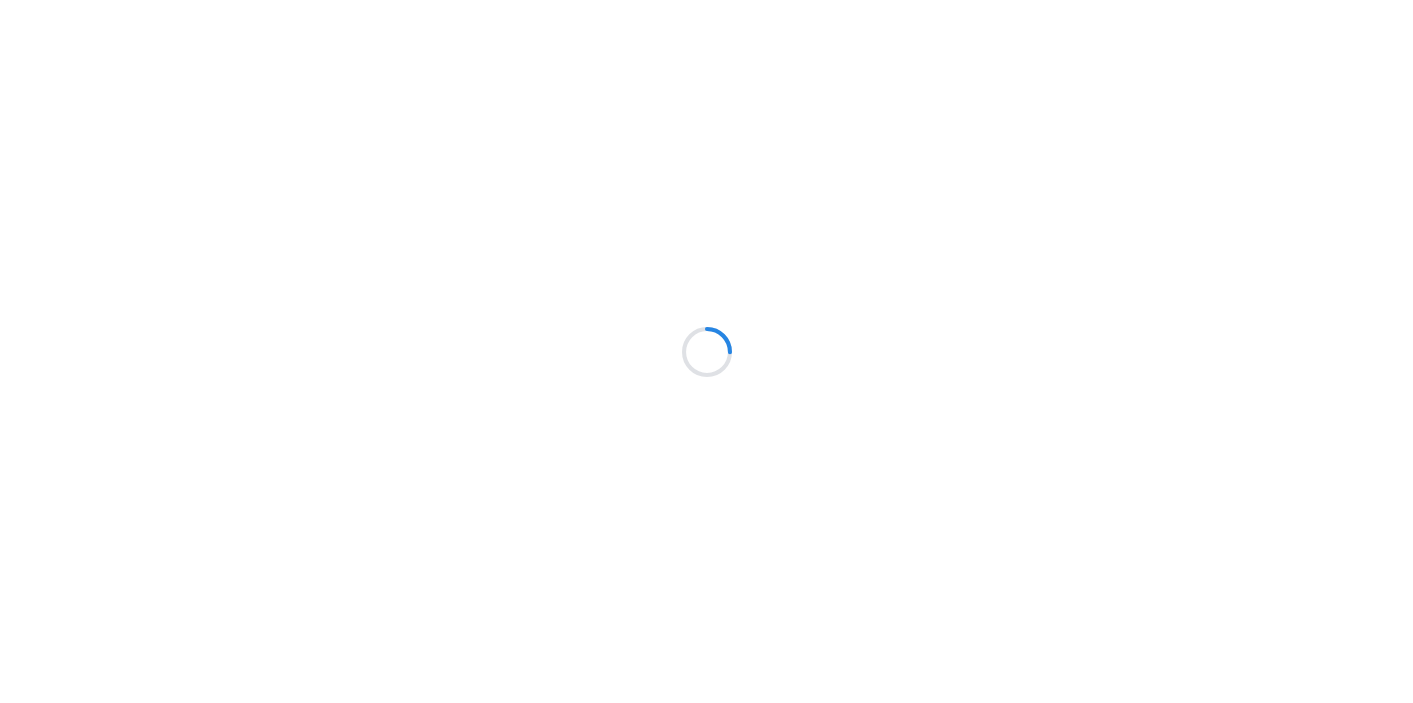 scroll, scrollTop: 0, scrollLeft: 0, axis: both 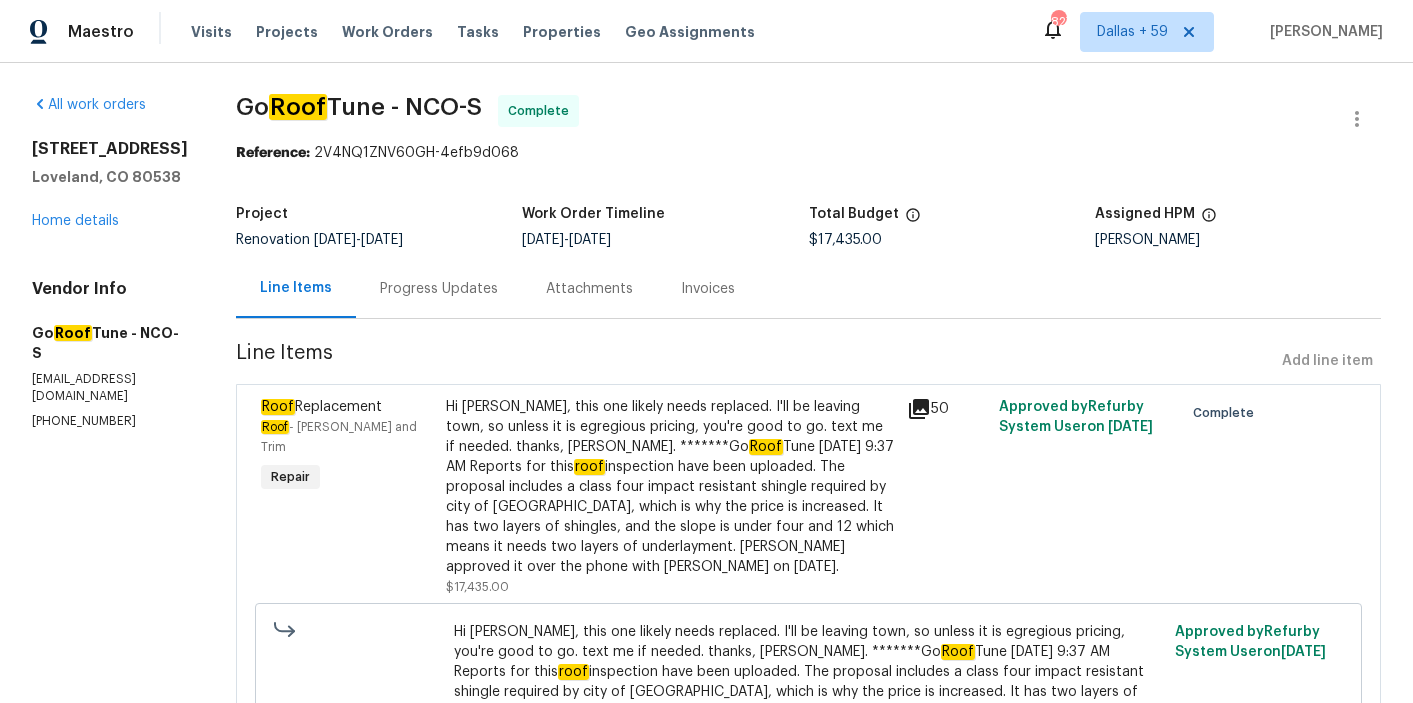 click on "Progress Updates" at bounding box center (439, 289) 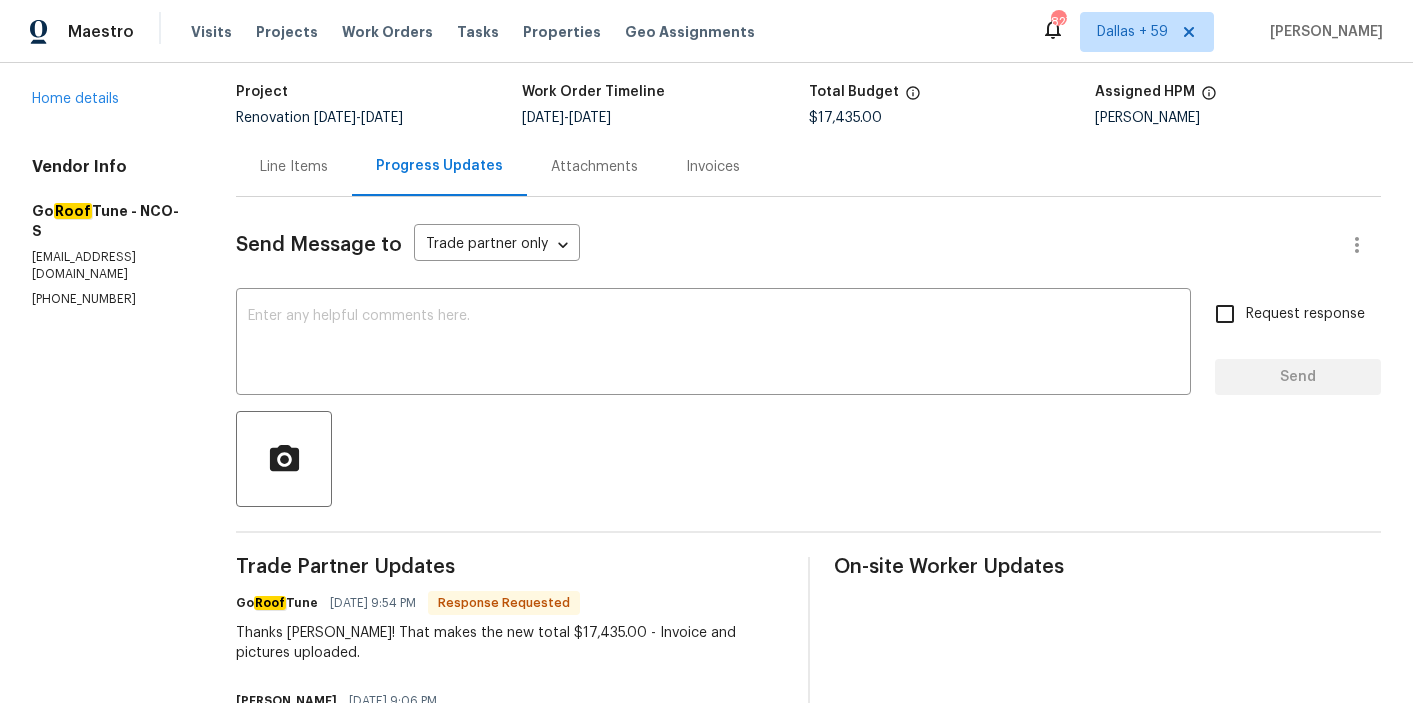 scroll, scrollTop: 86, scrollLeft: 0, axis: vertical 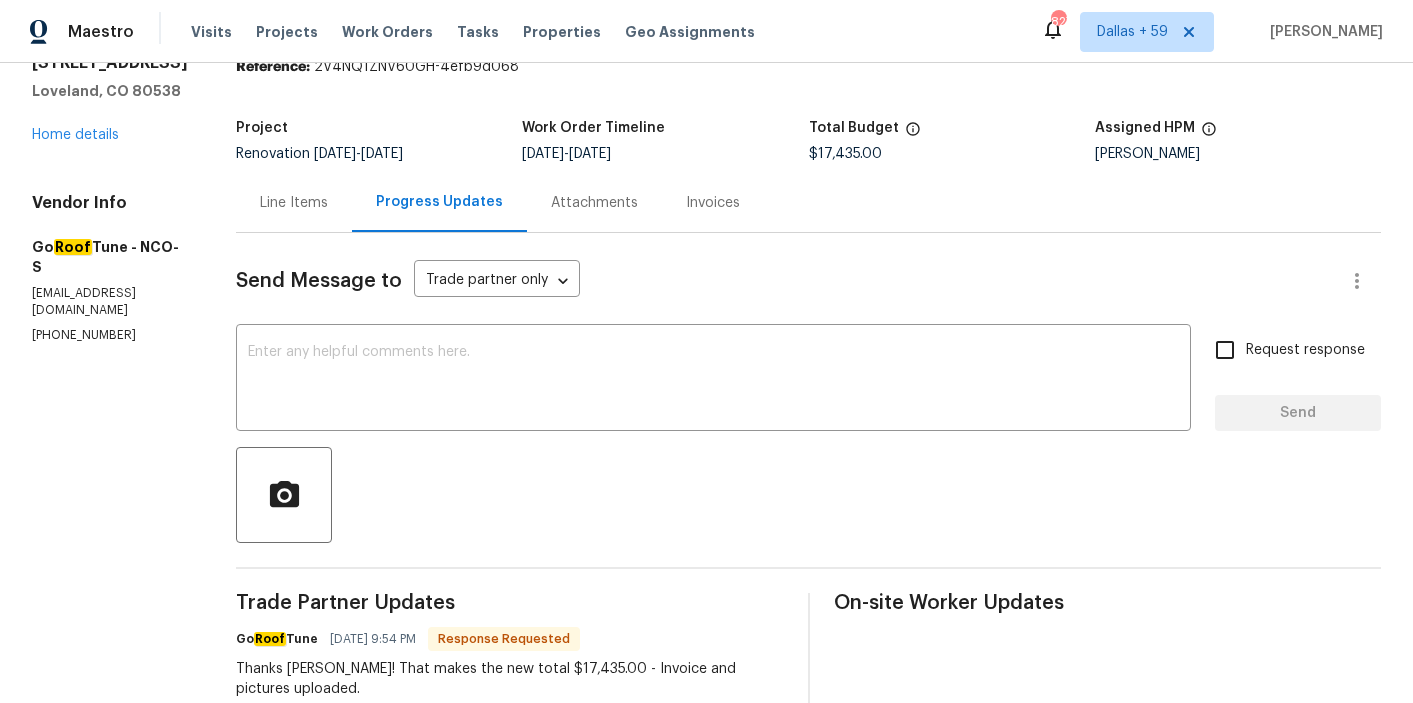 click on "Invoices" at bounding box center [713, 203] 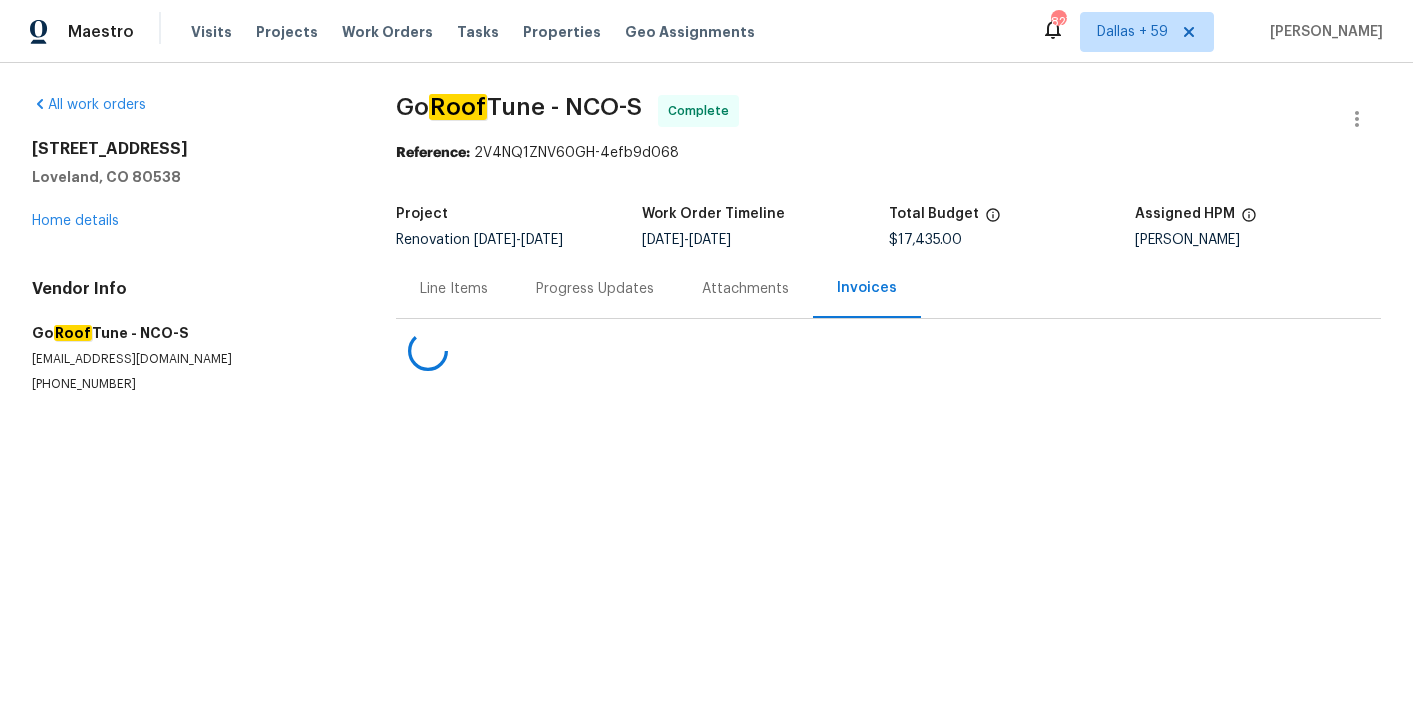 scroll, scrollTop: 0, scrollLeft: 0, axis: both 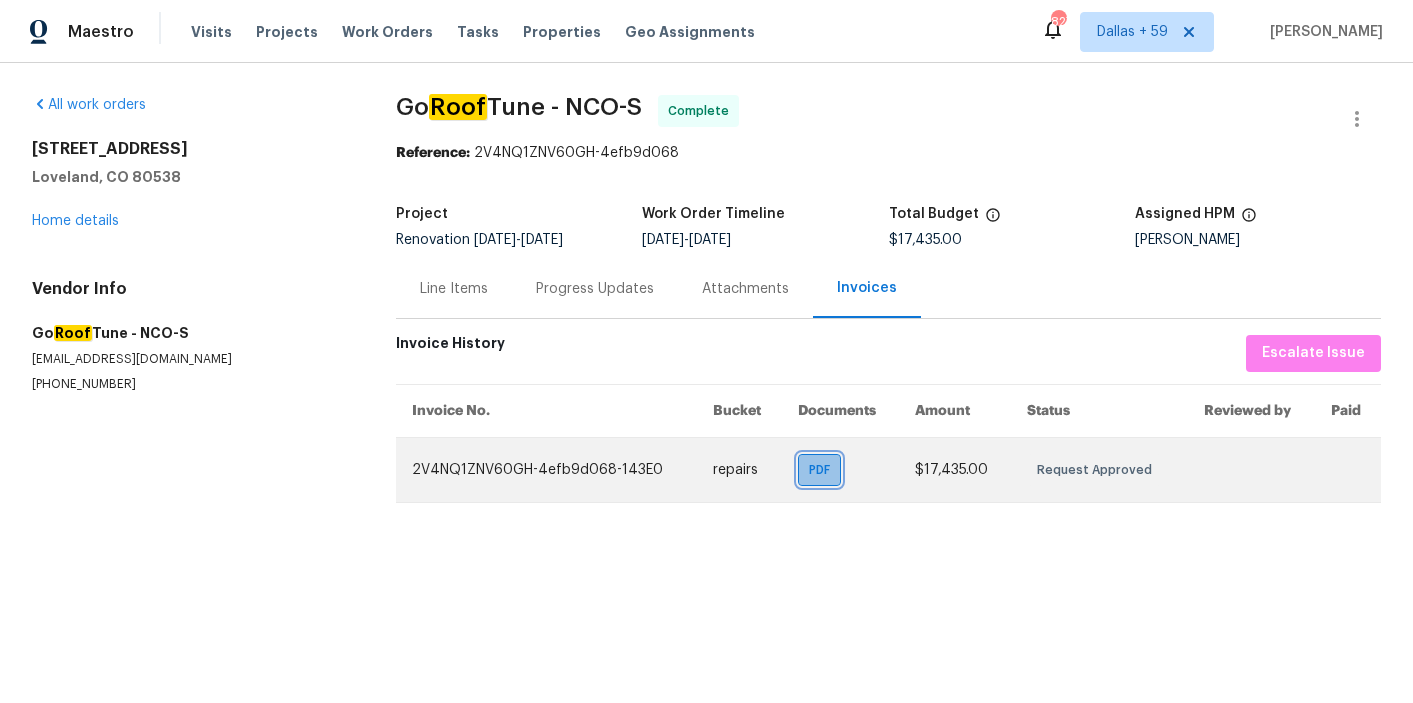 click on "PDF" at bounding box center [823, 470] 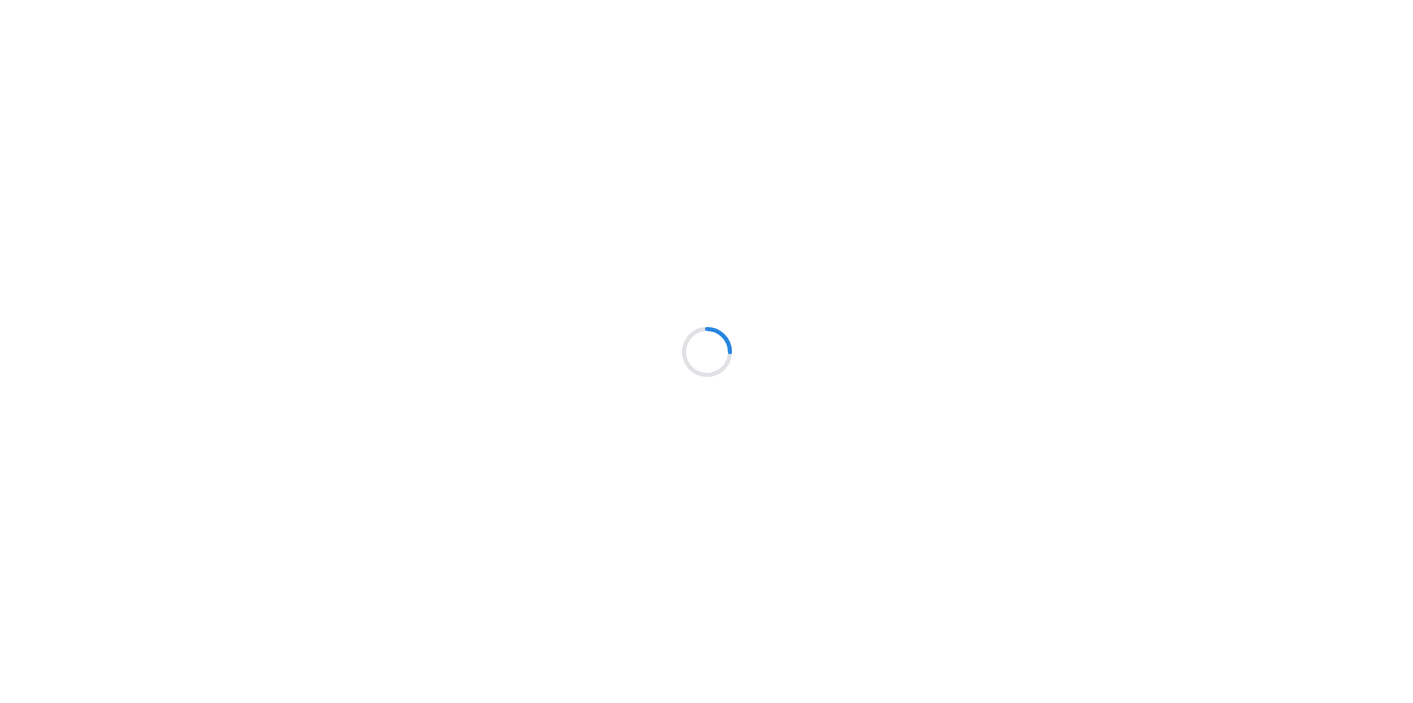 scroll, scrollTop: 0, scrollLeft: 0, axis: both 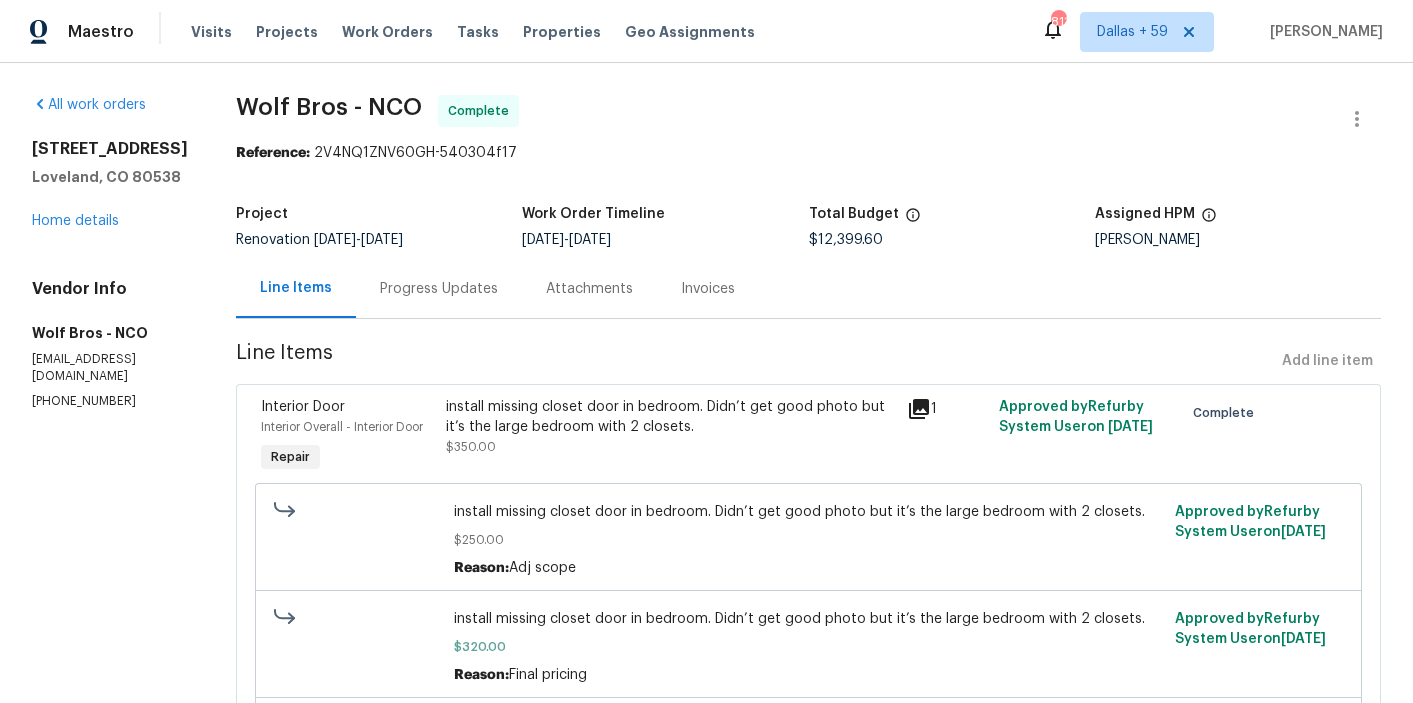 click on "Invoices" at bounding box center [708, 289] 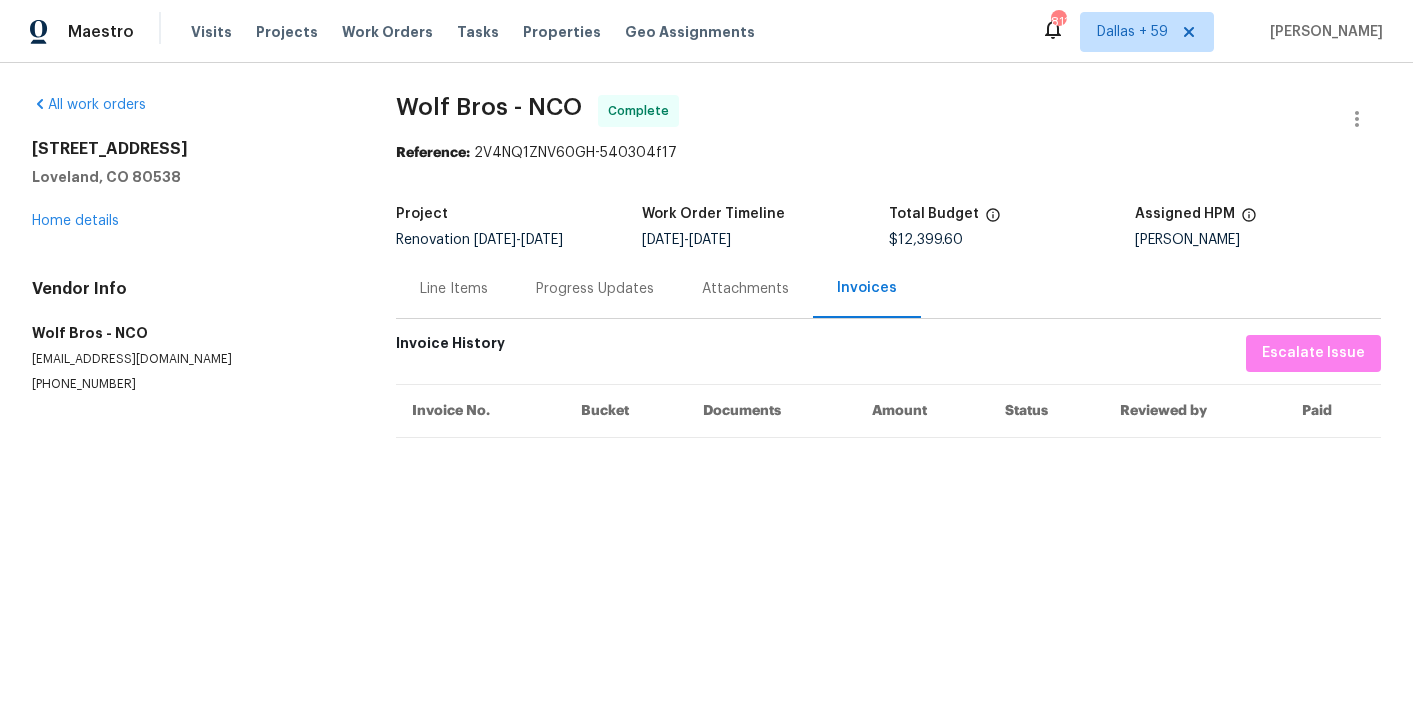 click on "Progress Updates" at bounding box center [595, 289] 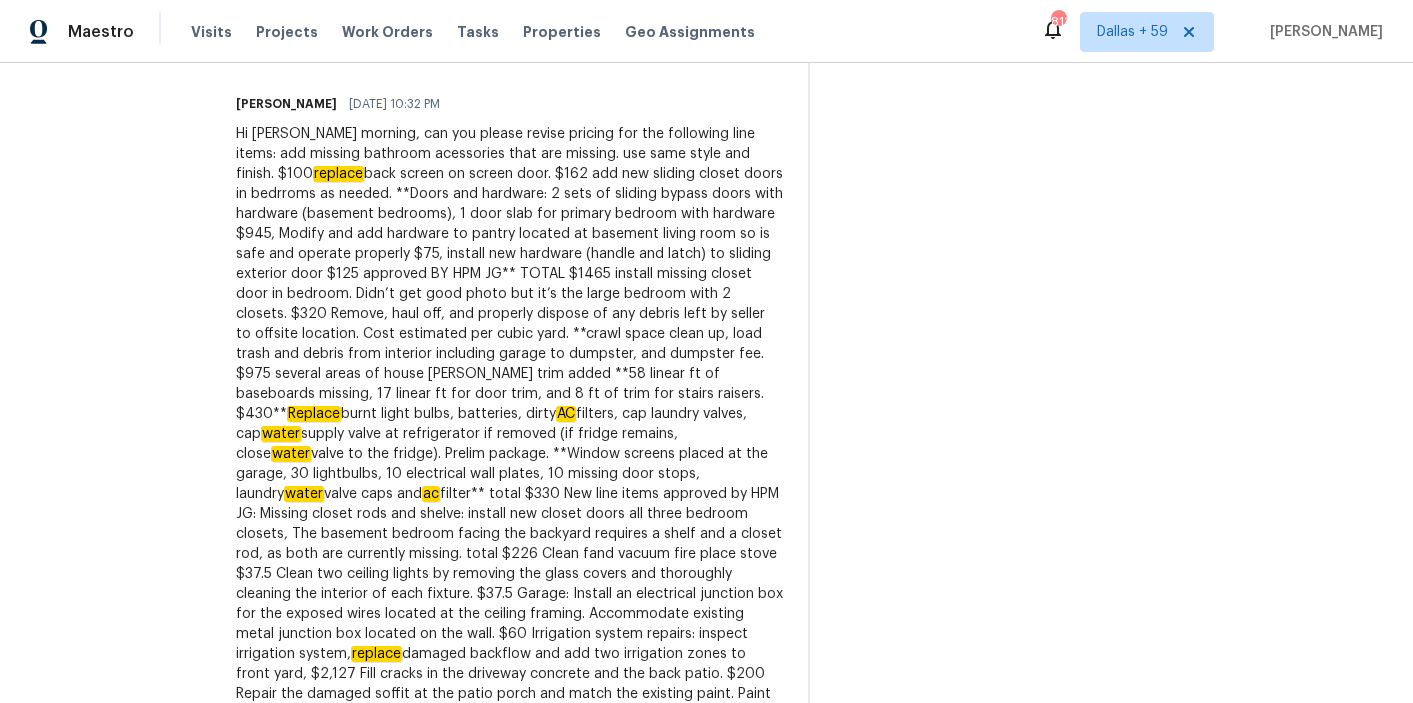 scroll, scrollTop: 684, scrollLeft: 0, axis: vertical 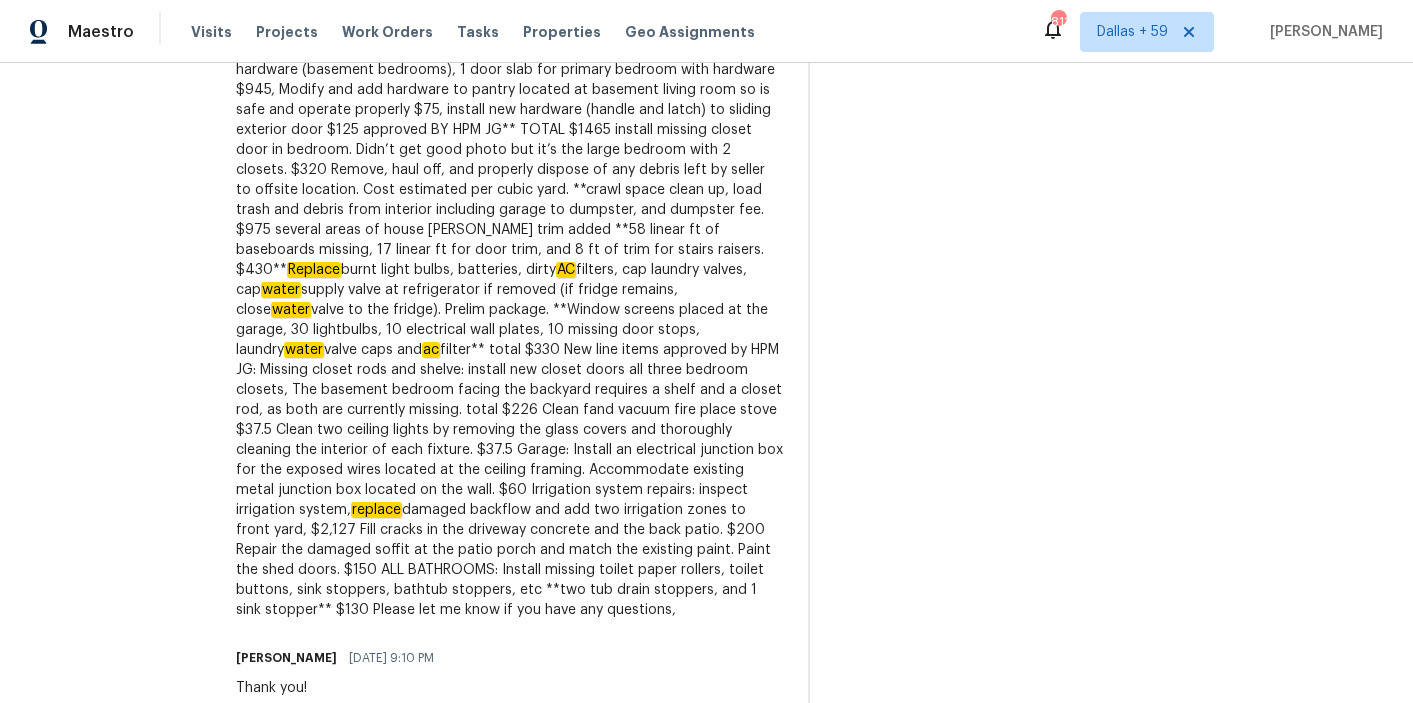 click on "Hi John Good morning, can you please revise pricing for the following line items:
add missing bathroom acessories that are missing. use same style and finish.
$100
replace Replace  burnt light bulbs, batteries, dirty  AC  filters, cap laundry valves, cap  water  supply valve at refrigerator if removed (if fridge remains, close  water  valve to the fridge). Prelim package.
**Window screens placed at the garage, 30 lightbulbs, 10 electrical wall plates, 10 missing door stops, laundry  water  valve caps and  ac replace  damaged backflow and add two irrigation zones to front yard, $2,127
Fill cracks in the driveway concrete and the back patio. $200
Repair the damaged soffit at the patio porch and match the existing paint. Paint the shed doors. $150
ALL BATHROOMS: Install missing toilet paper rollers, toilet buttons, sink stoppers, bathtub stoppers, etc **two tub drain stoppers, and 1 sink stopper** $130
Please let me know if you have any questions," at bounding box center (510, 300) 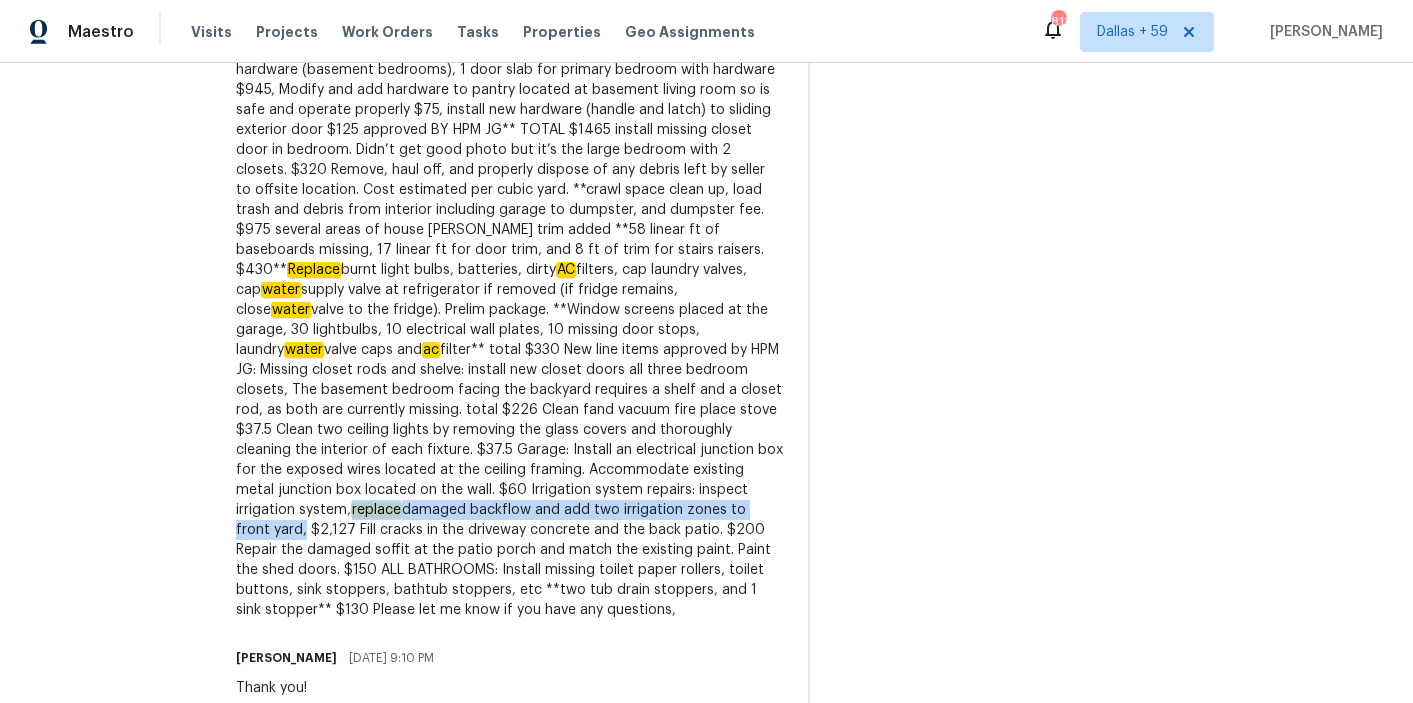 drag, startPoint x: 642, startPoint y: 470, endPoint x: 552, endPoint y: 492, distance: 92.64988 